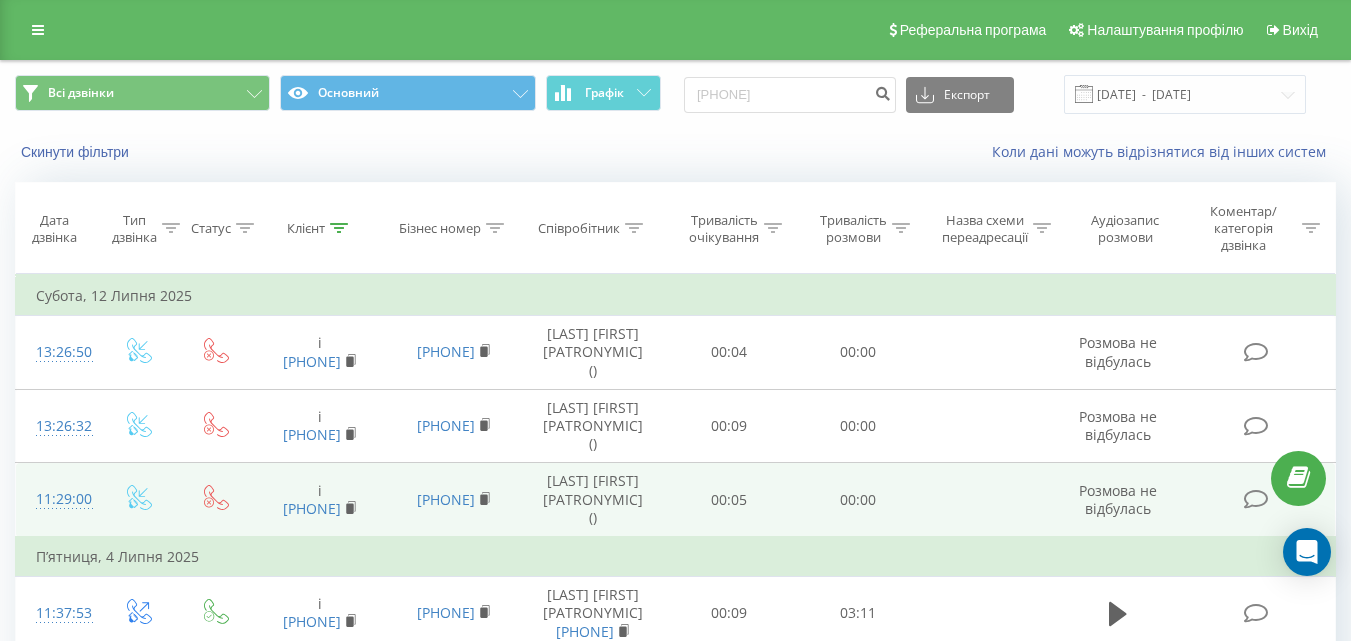 scroll, scrollTop: 0, scrollLeft: 0, axis: both 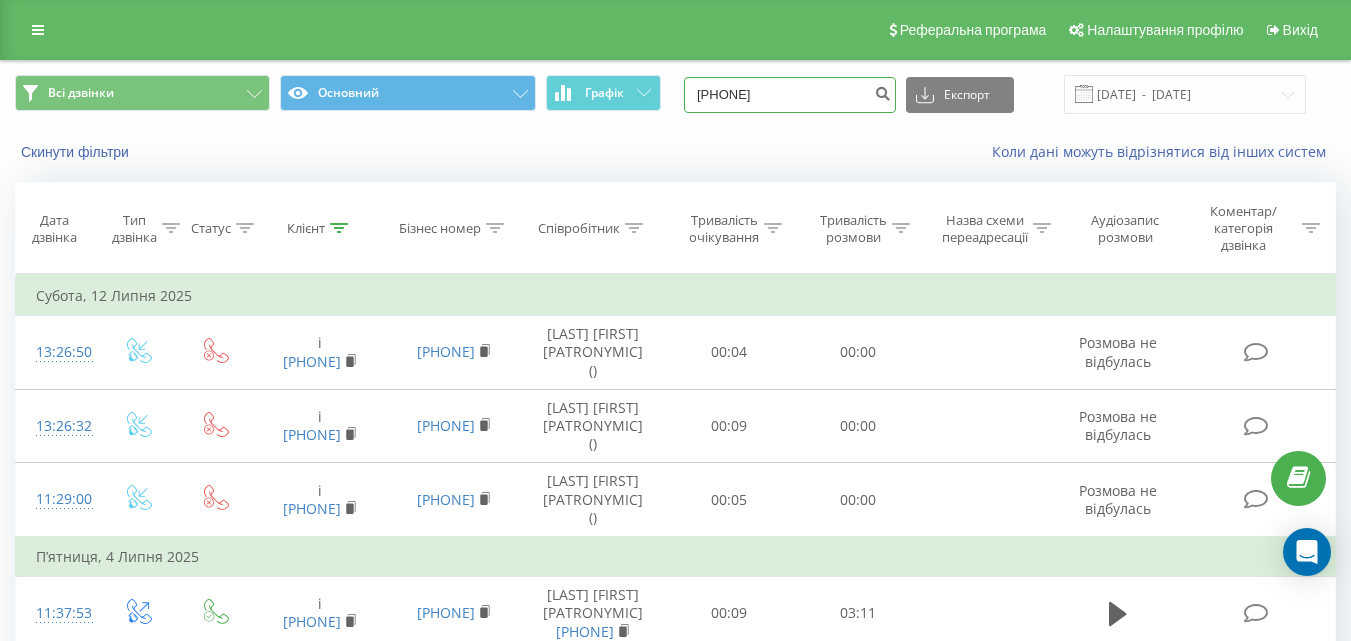 click on "[PHONE]" at bounding box center [790, 95] 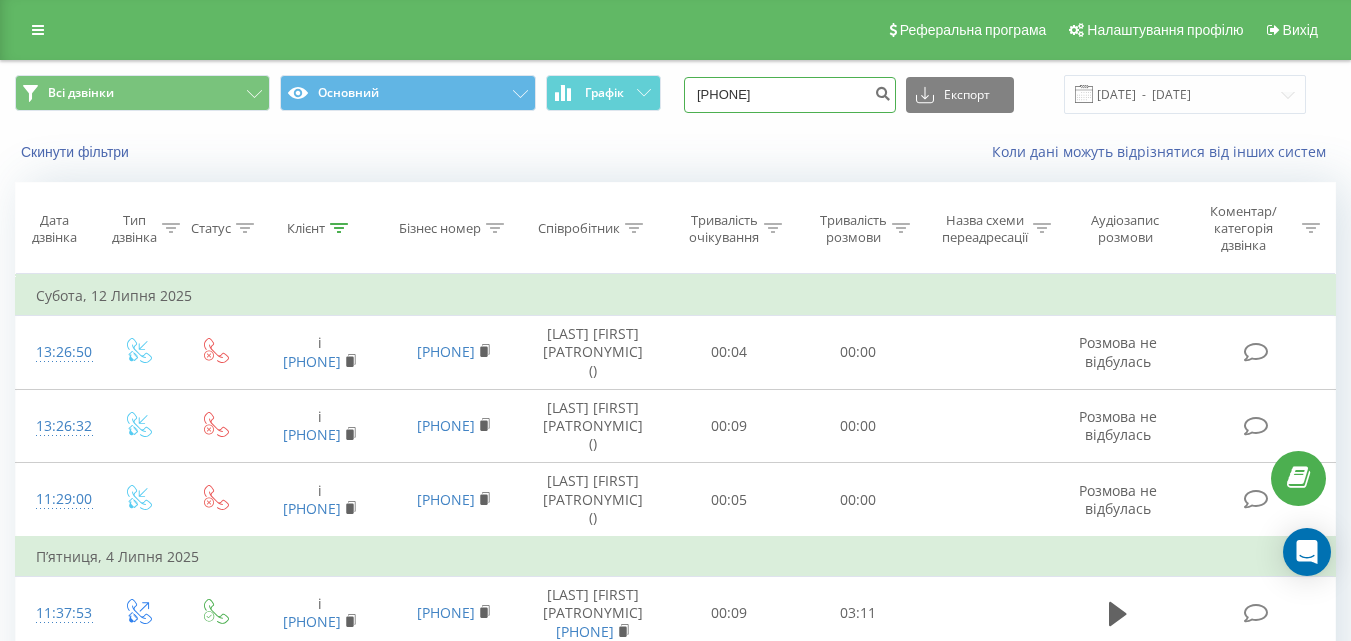 paste on "[PHONE]" 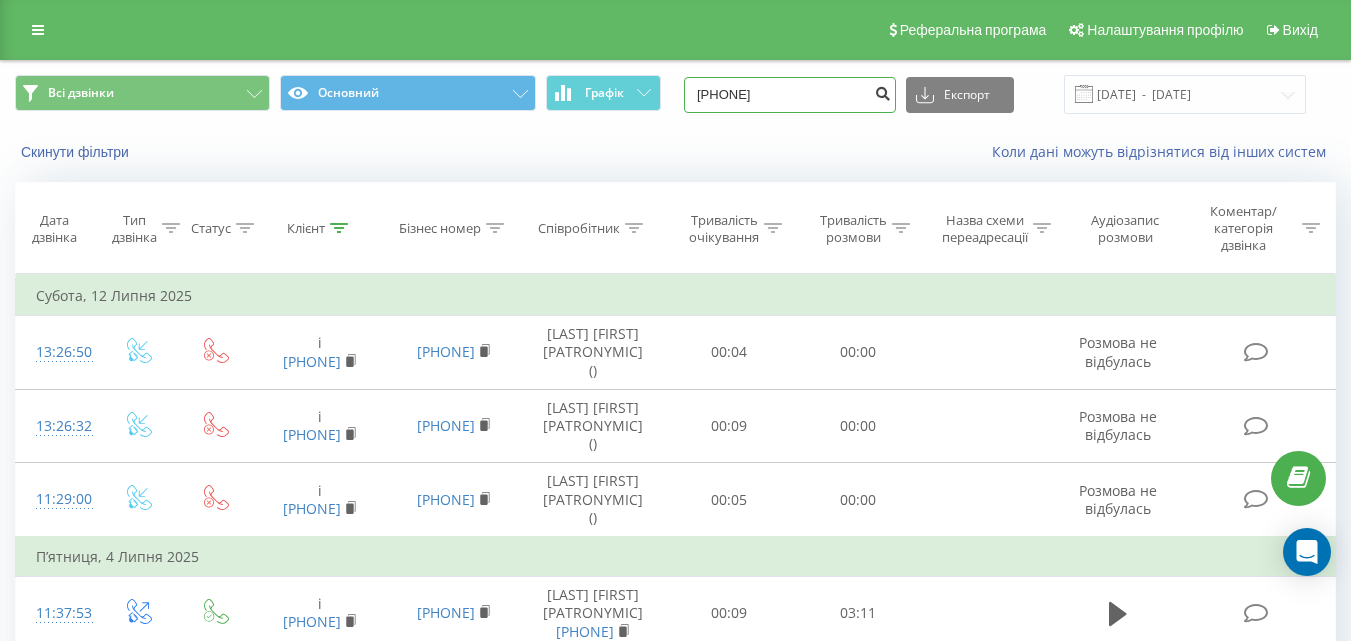 type on "0500444336" 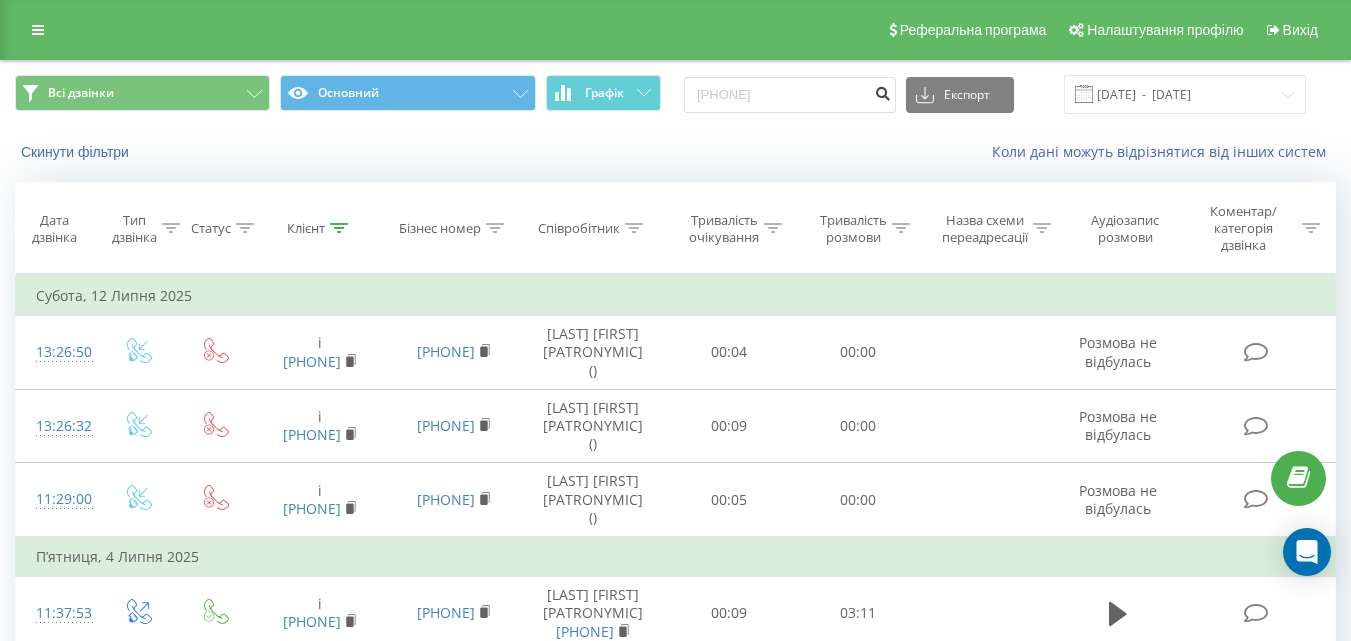 click at bounding box center (882, 91) 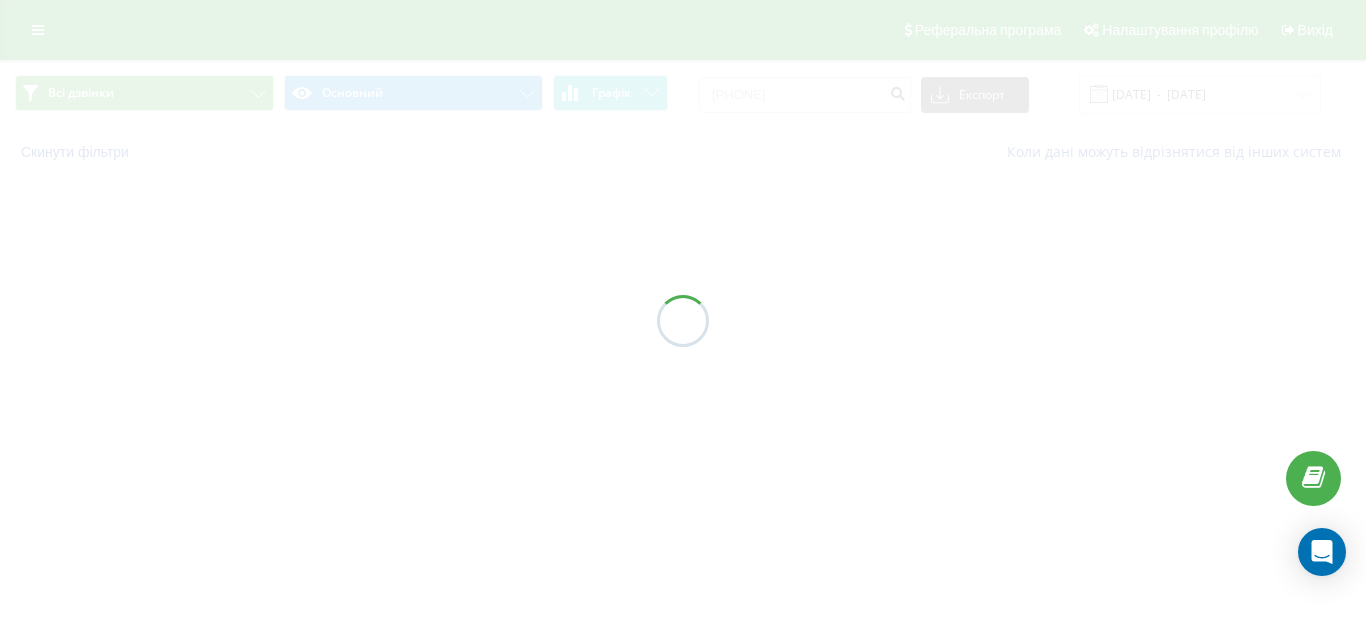 scroll, scrollTop: 0, scrollLeft: 0, axis: both 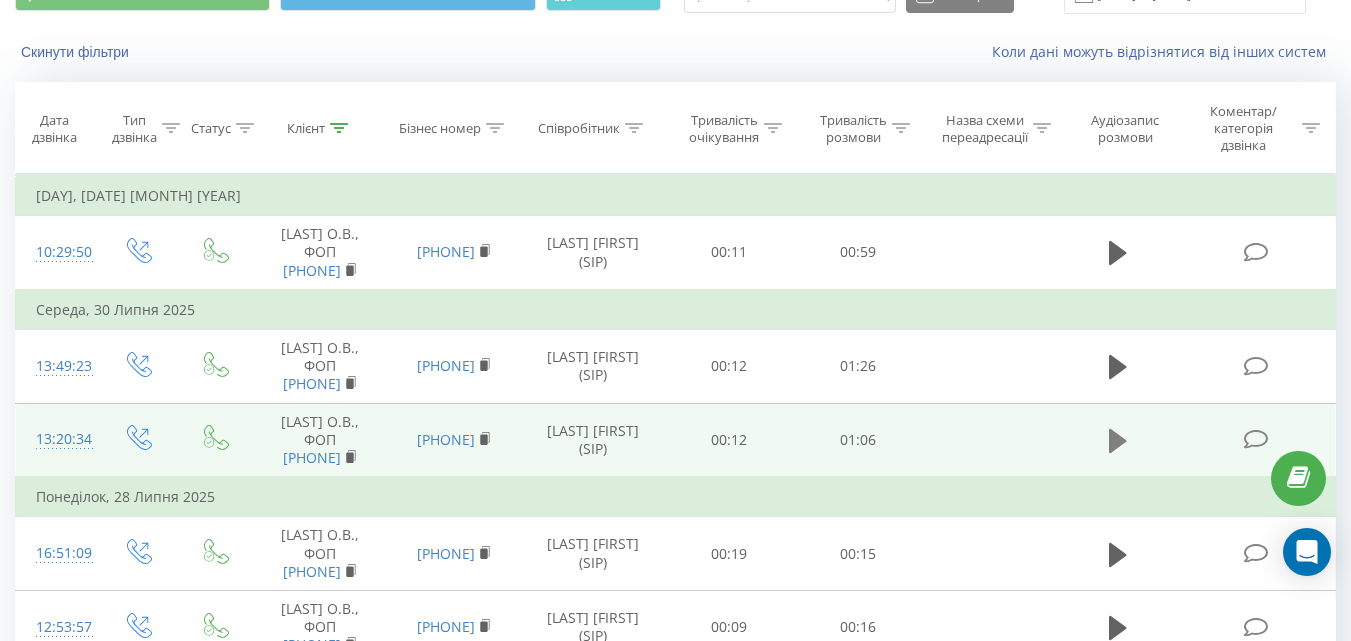 click 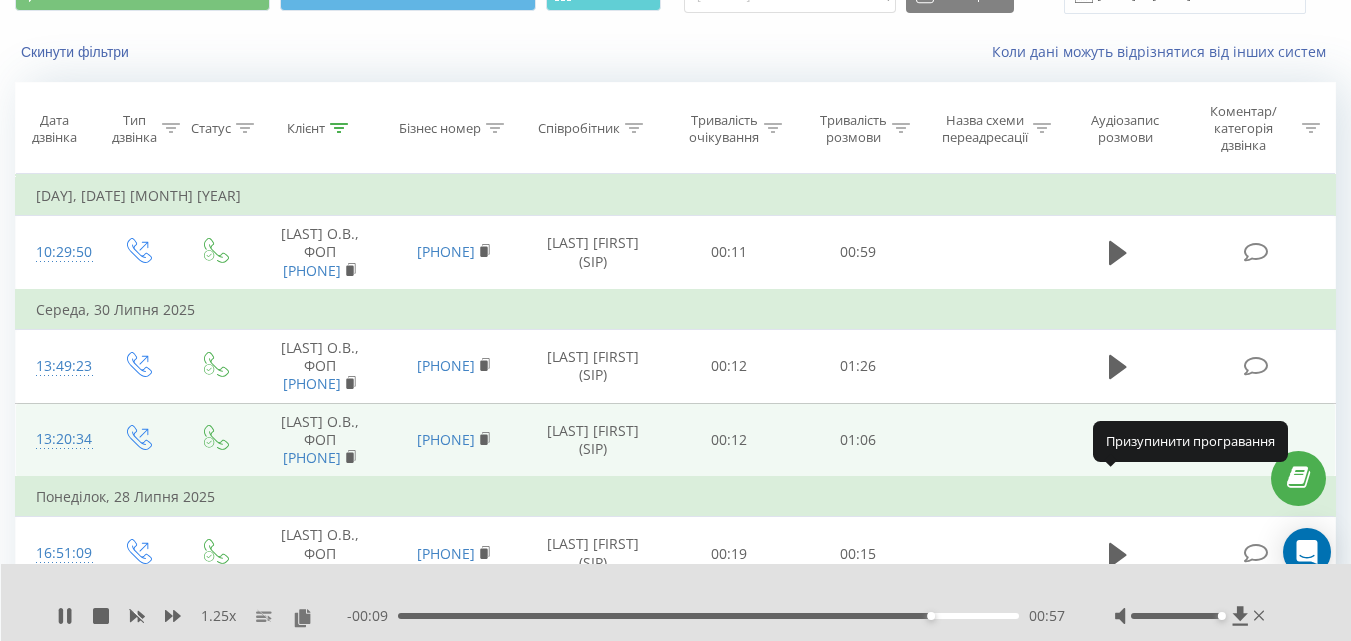 click 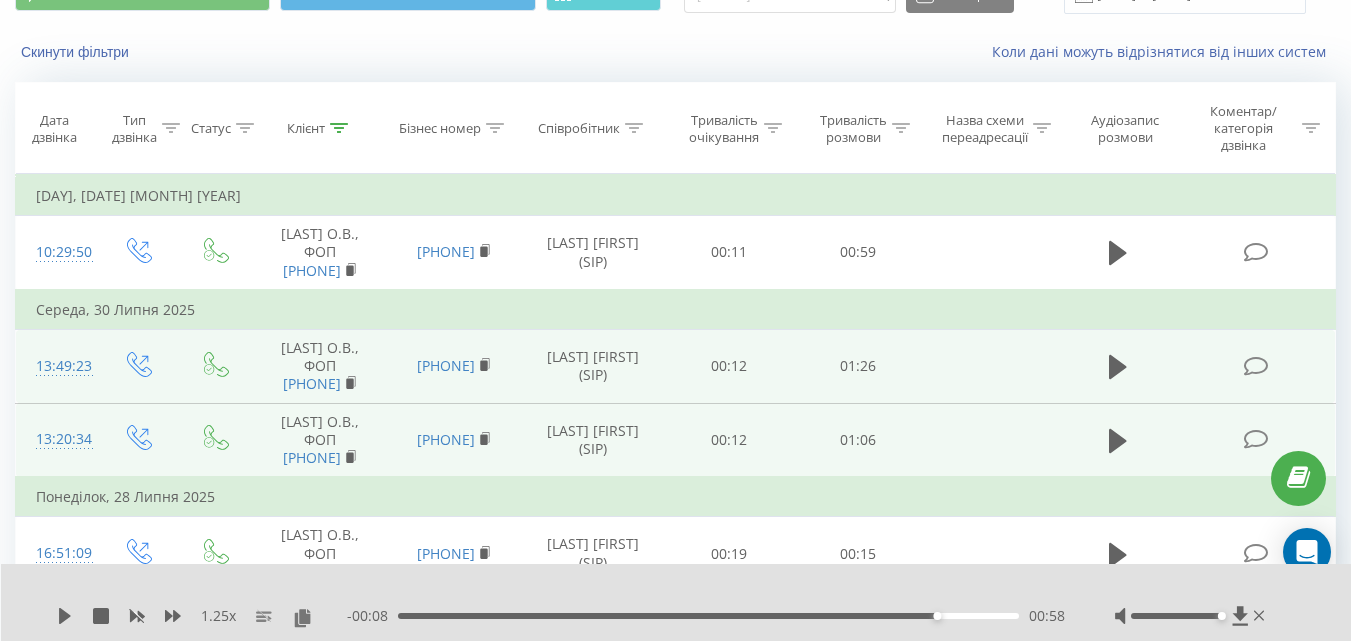 scroll, scrollTop: 0, scrollLeft: 0, axis: both 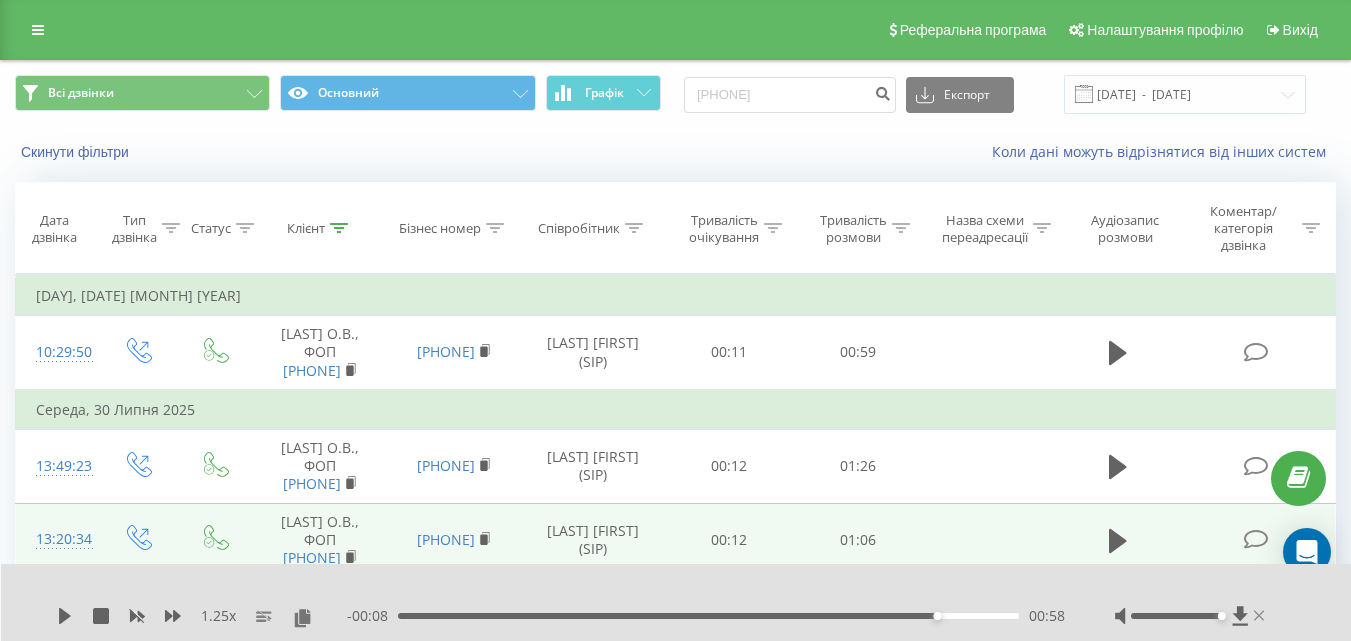click 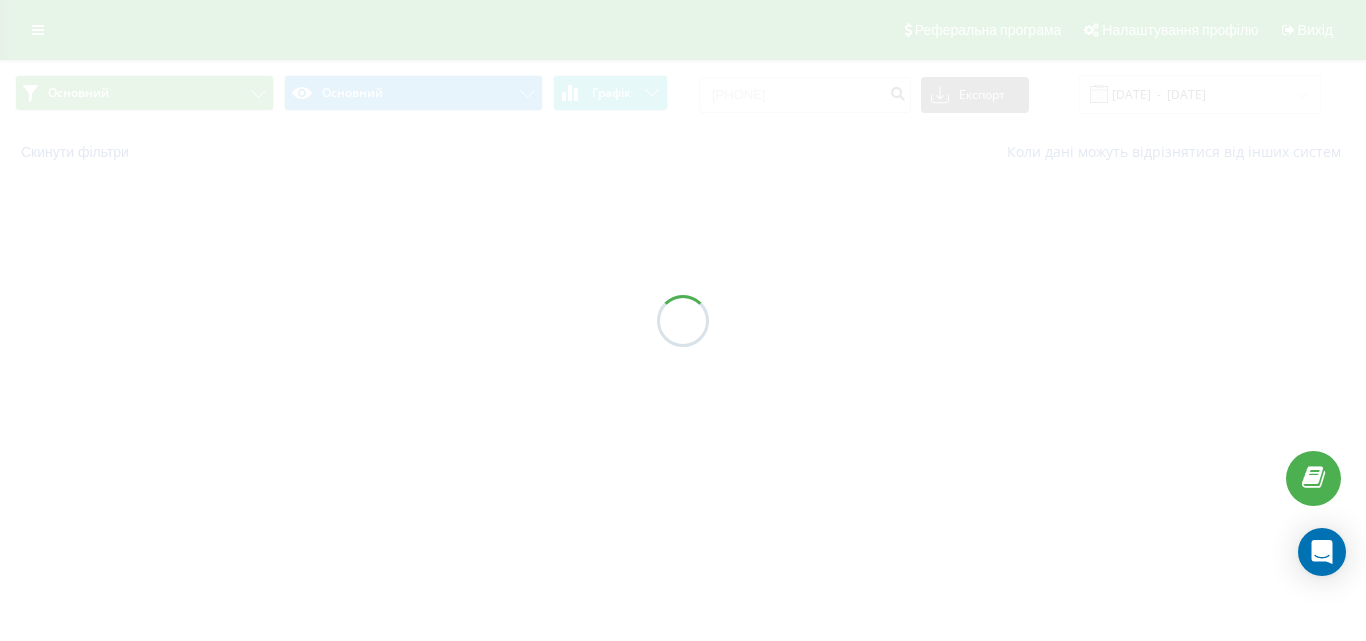 scroll, scrollTop: 0, scrollLeft: 0, axis: both 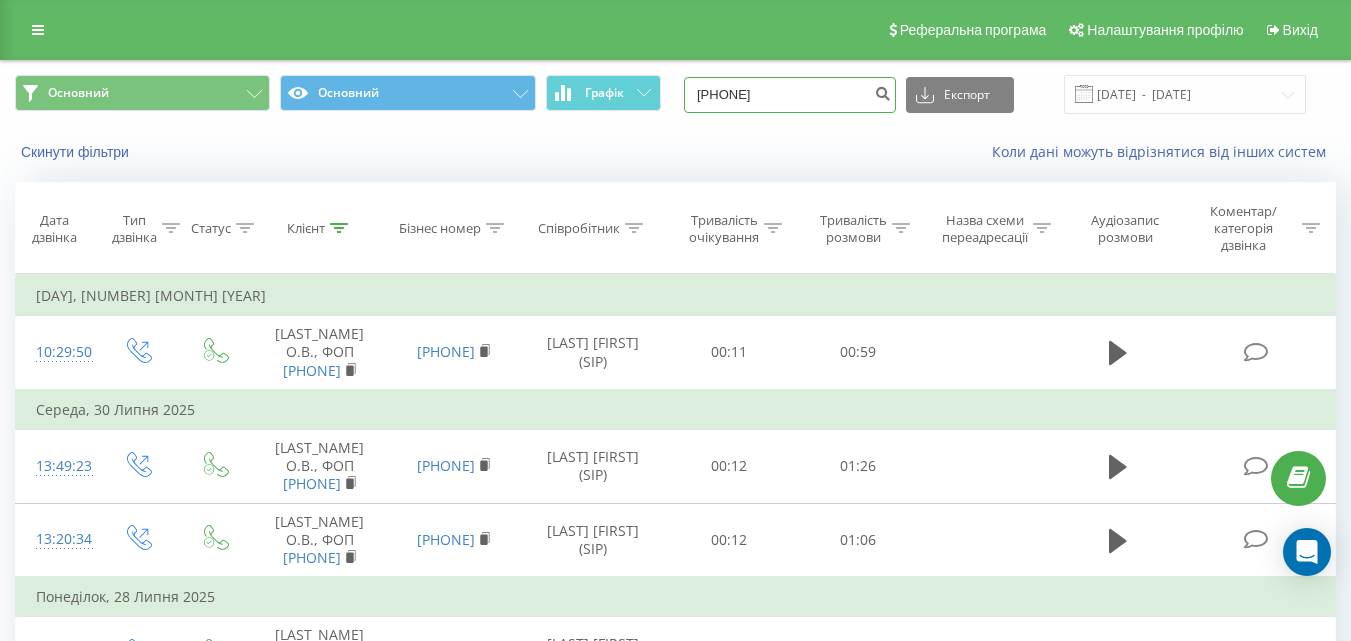 drag, startPoint x: 831, startPoint y: 106, endPoint x: 651, endPoint y: 120, distance: 180.54362 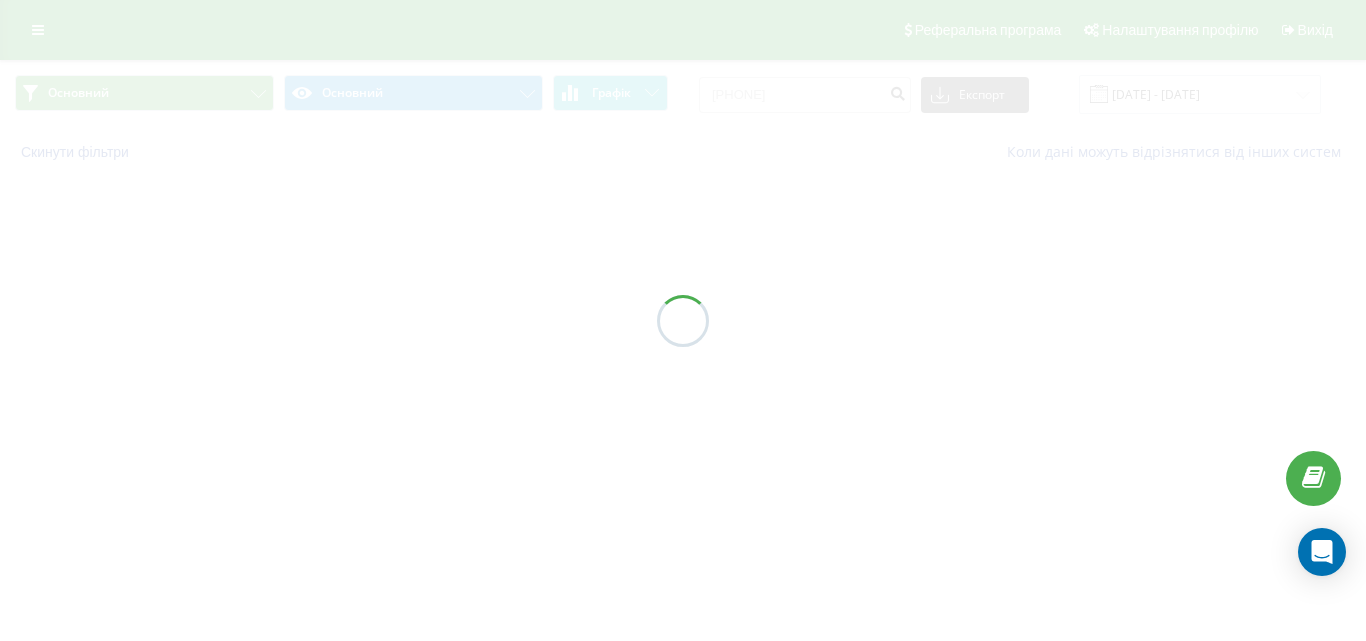 scroll, scrollTop: 0, scrollLeft: 0, axis: both 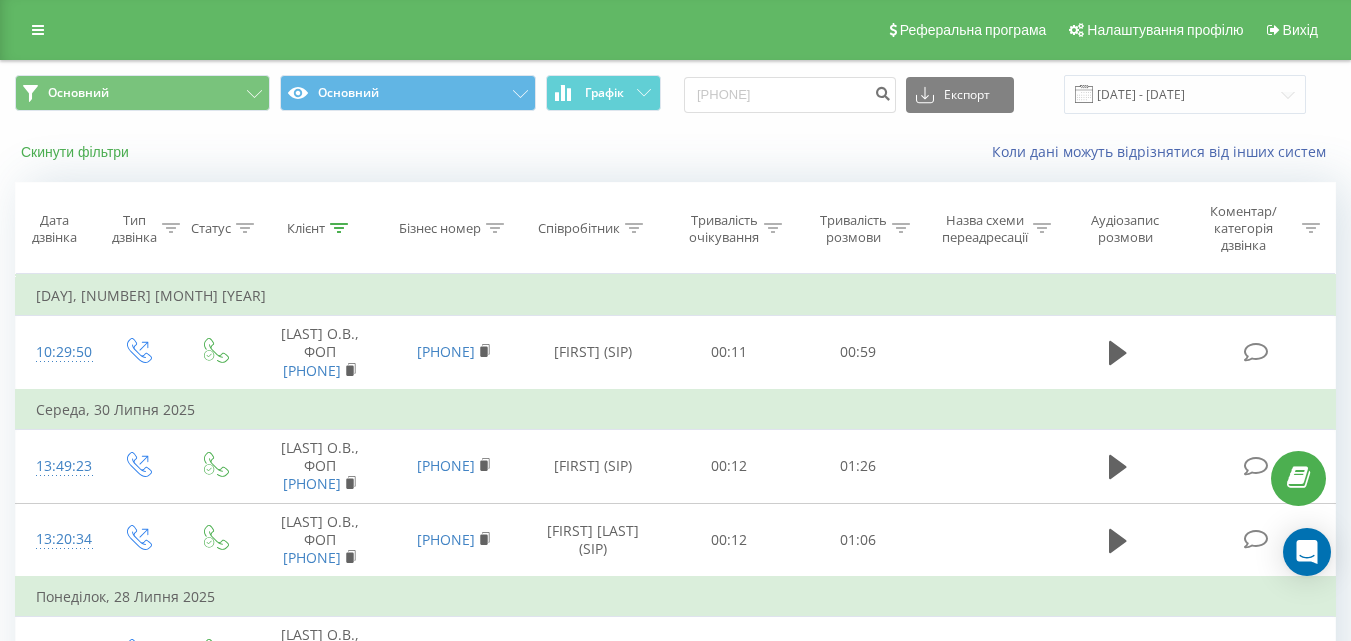 click on "Скинути фільтри" at bounding box center [77, 152] 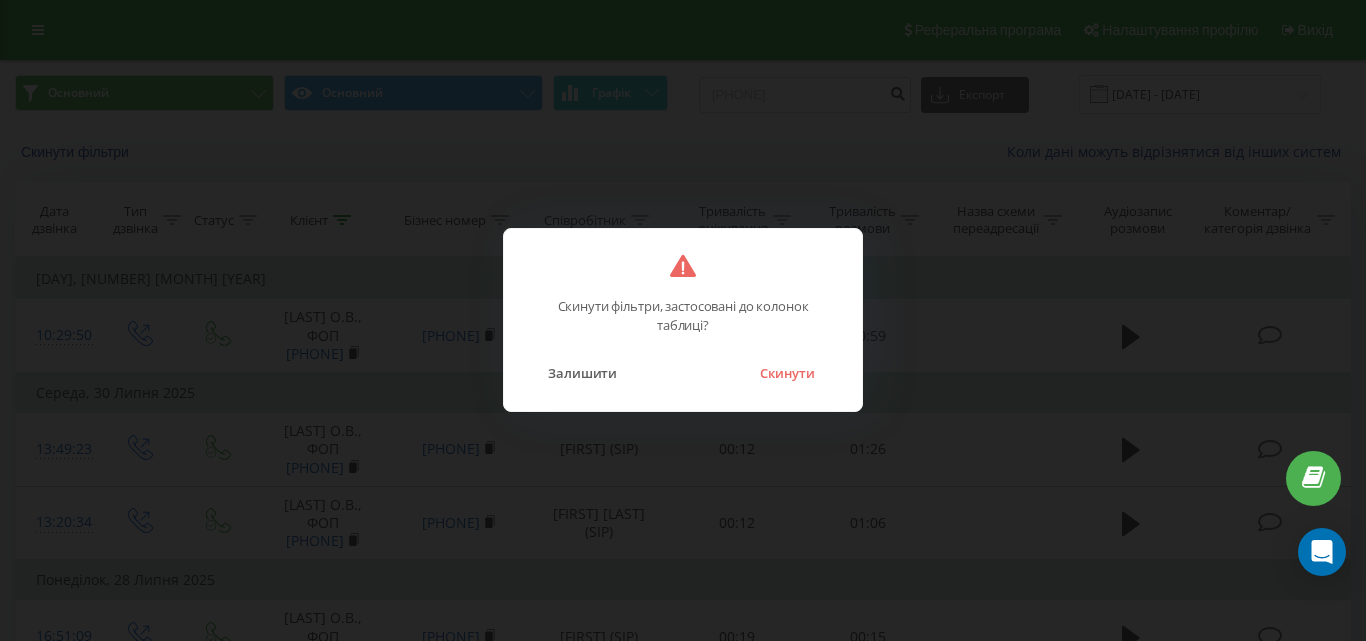 drag, startPoint x: 798, startPoint y: 377, endPoint x: 808, endPoint y: 383, distance: 11.661903 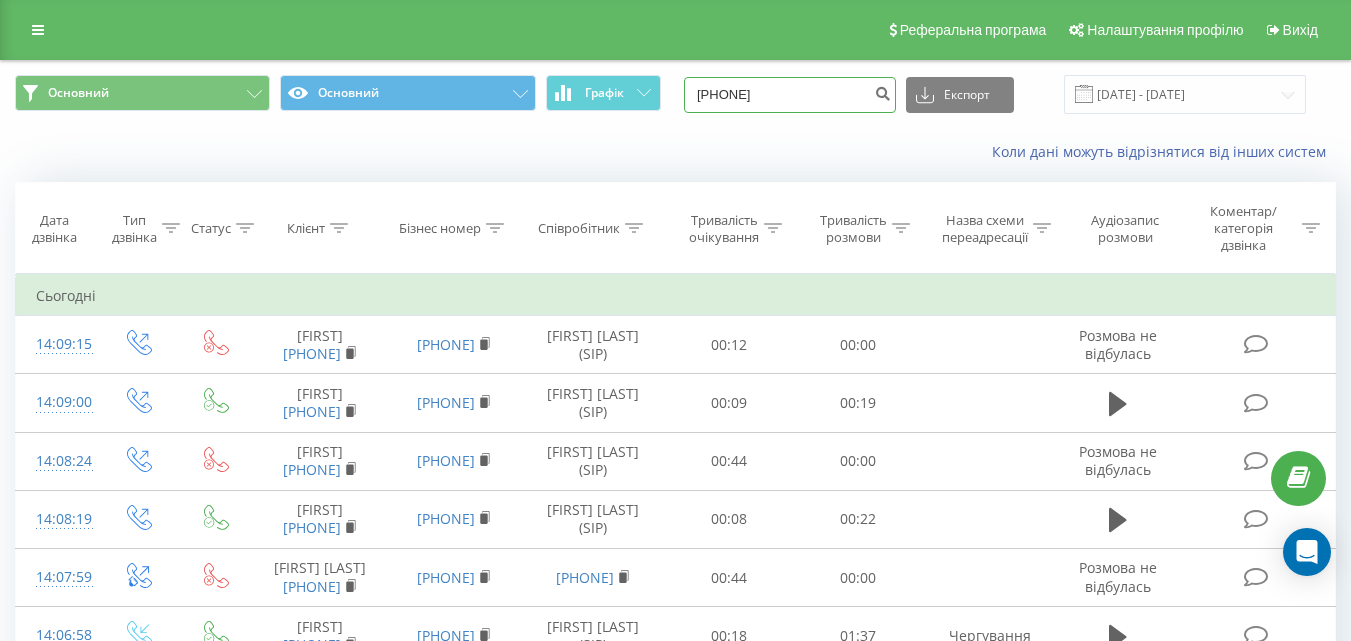 drag, startPoint x: 805, startPoint y: 108, endPoint x: 662, endPoint y: 105, distance: 143.03146 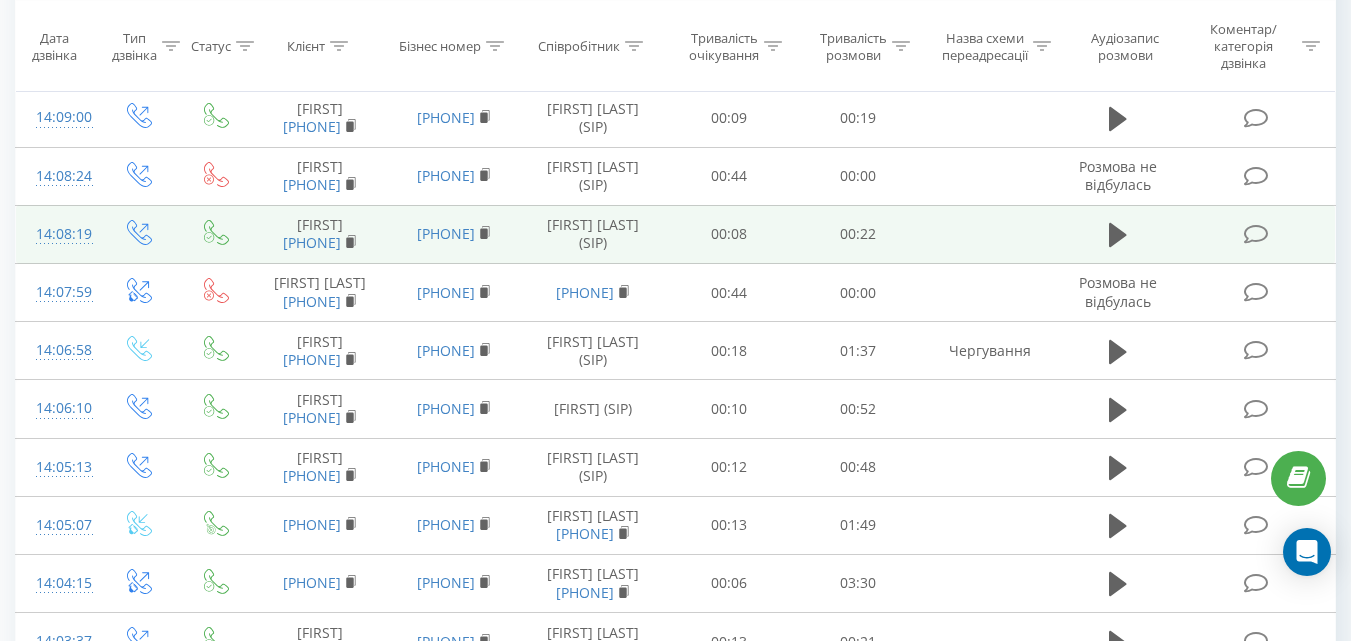 scroll, scrollTop: 300, scrollLeft: 0, axis: vertical 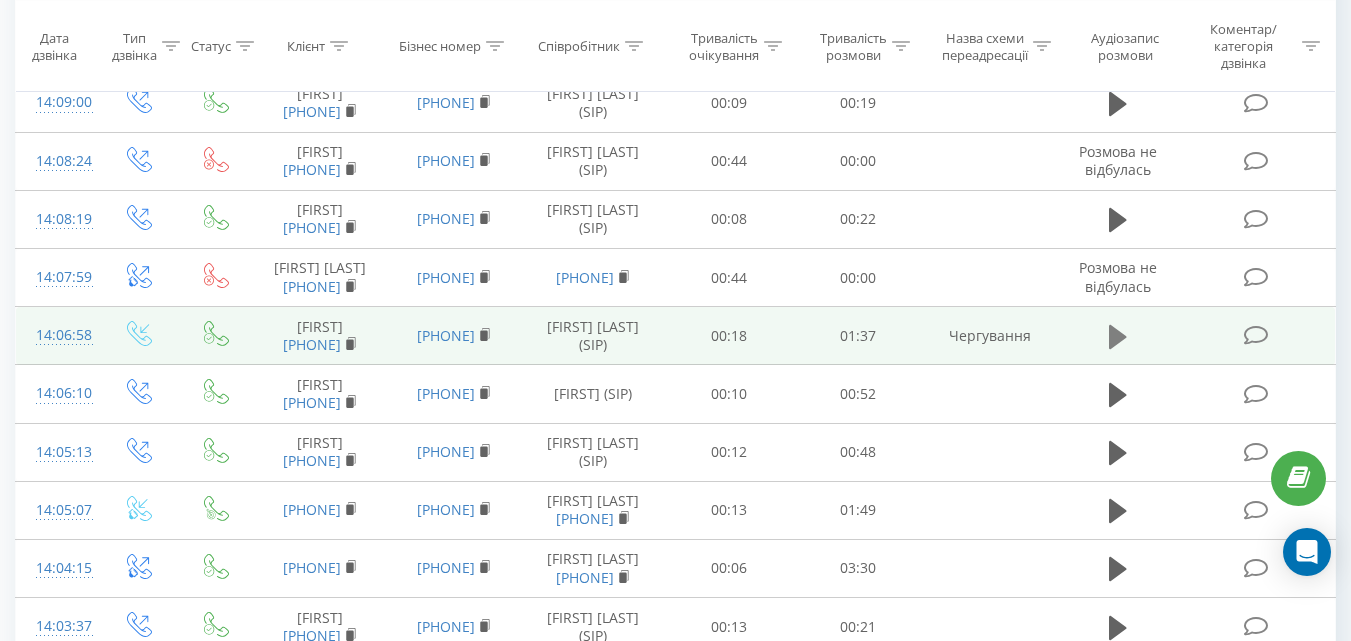 type 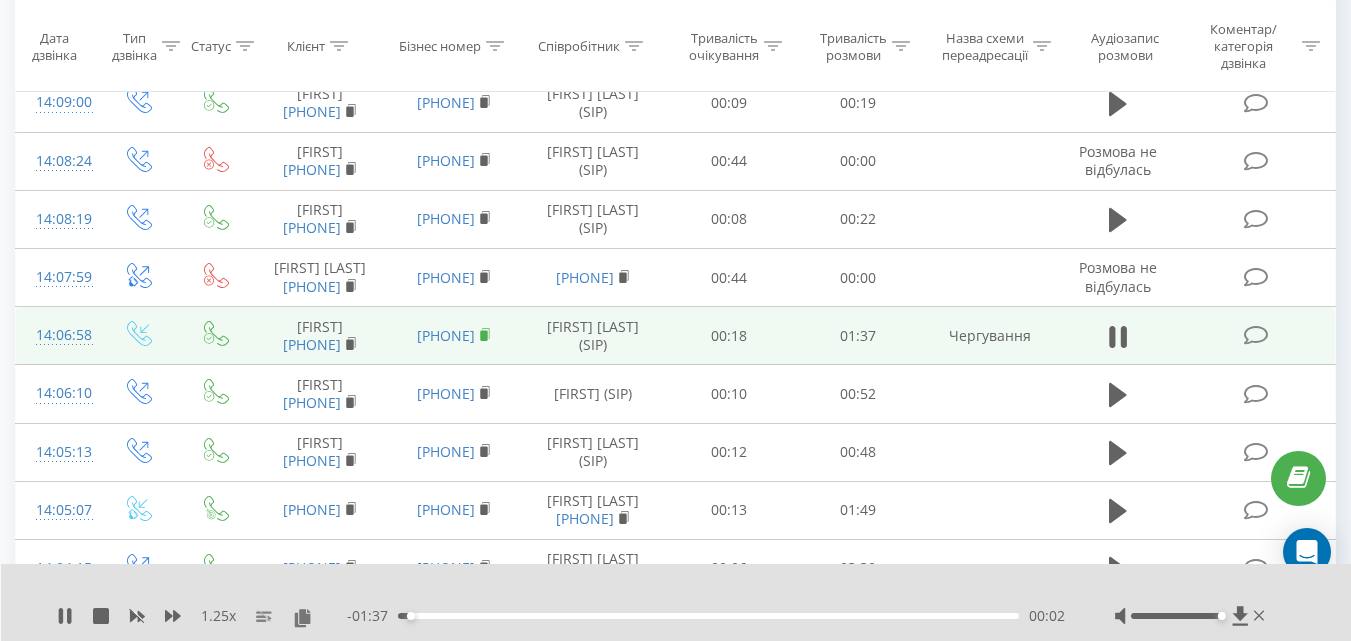 click 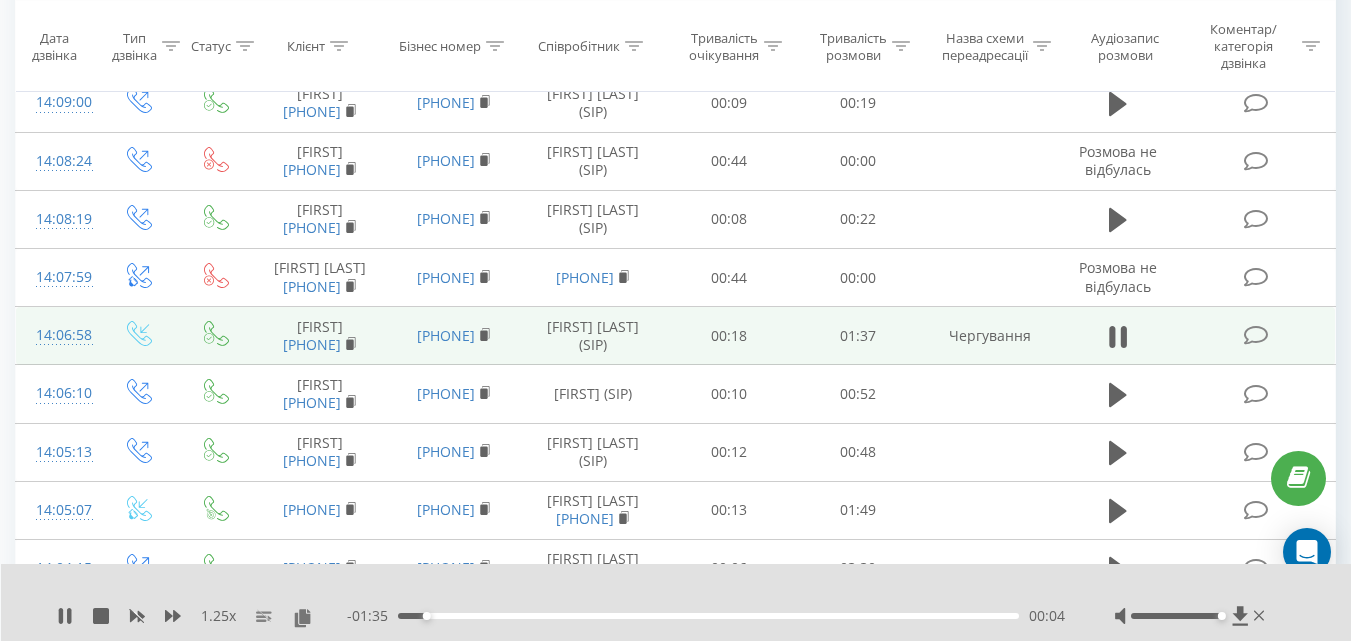 click on "380504930613" at bounding box center [320, 345] 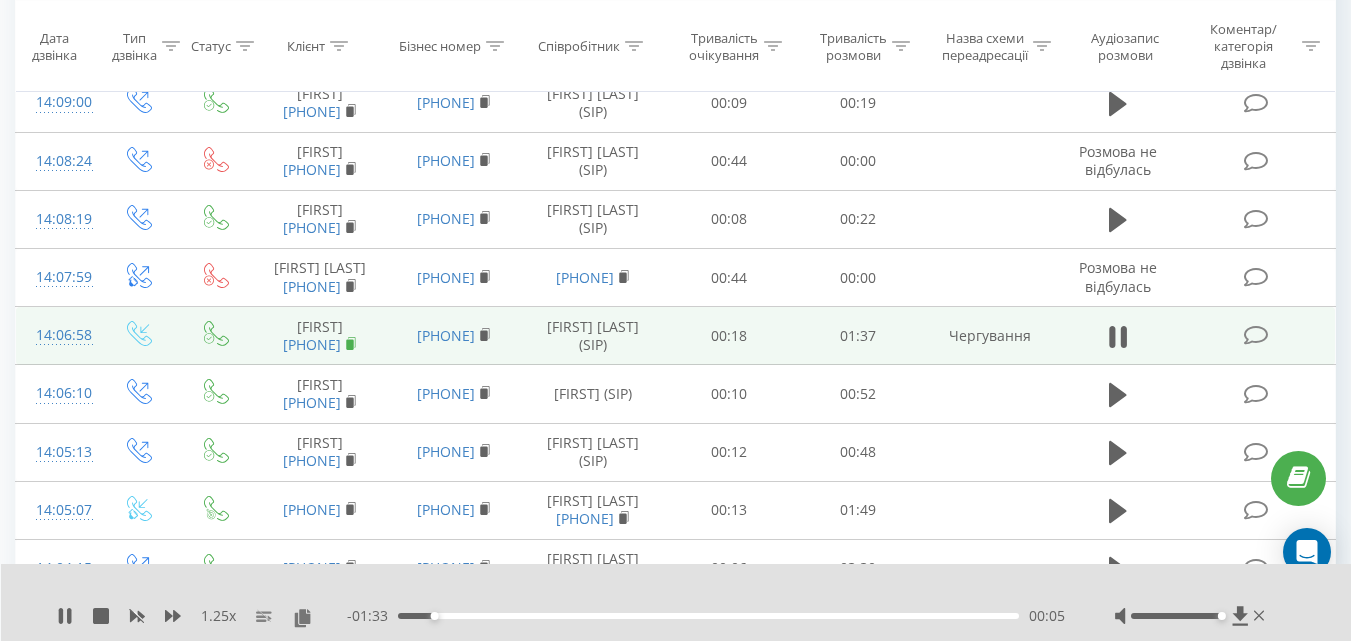 click 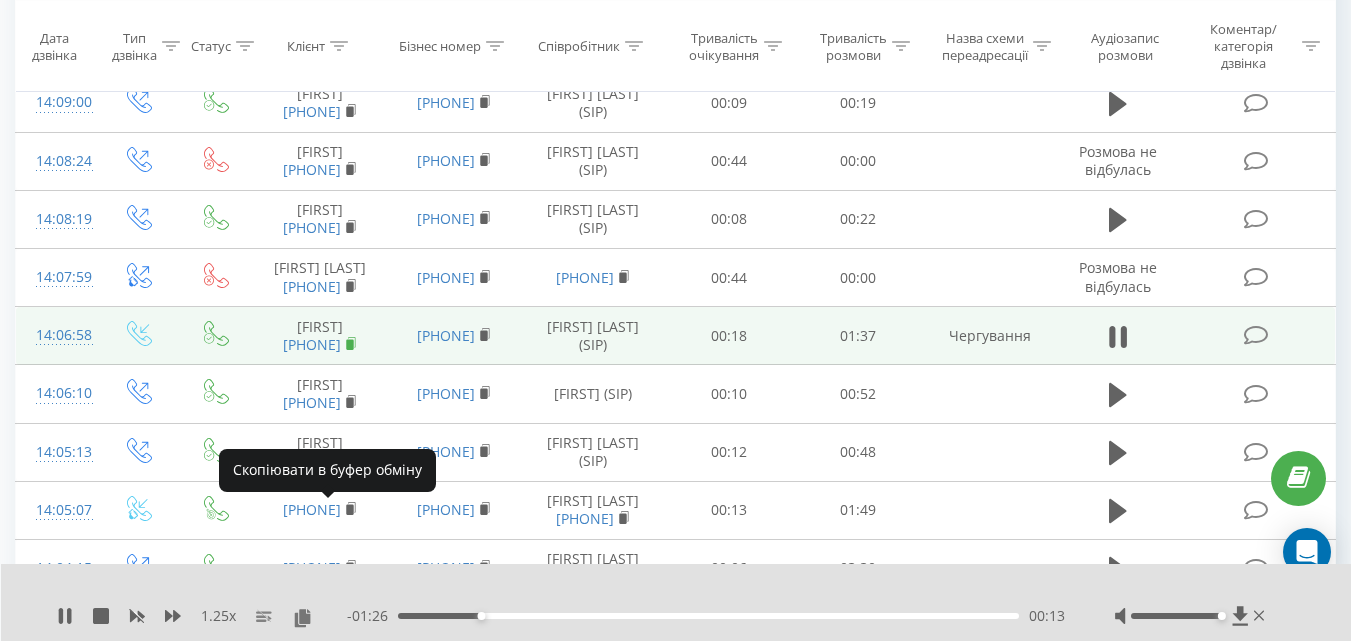 click 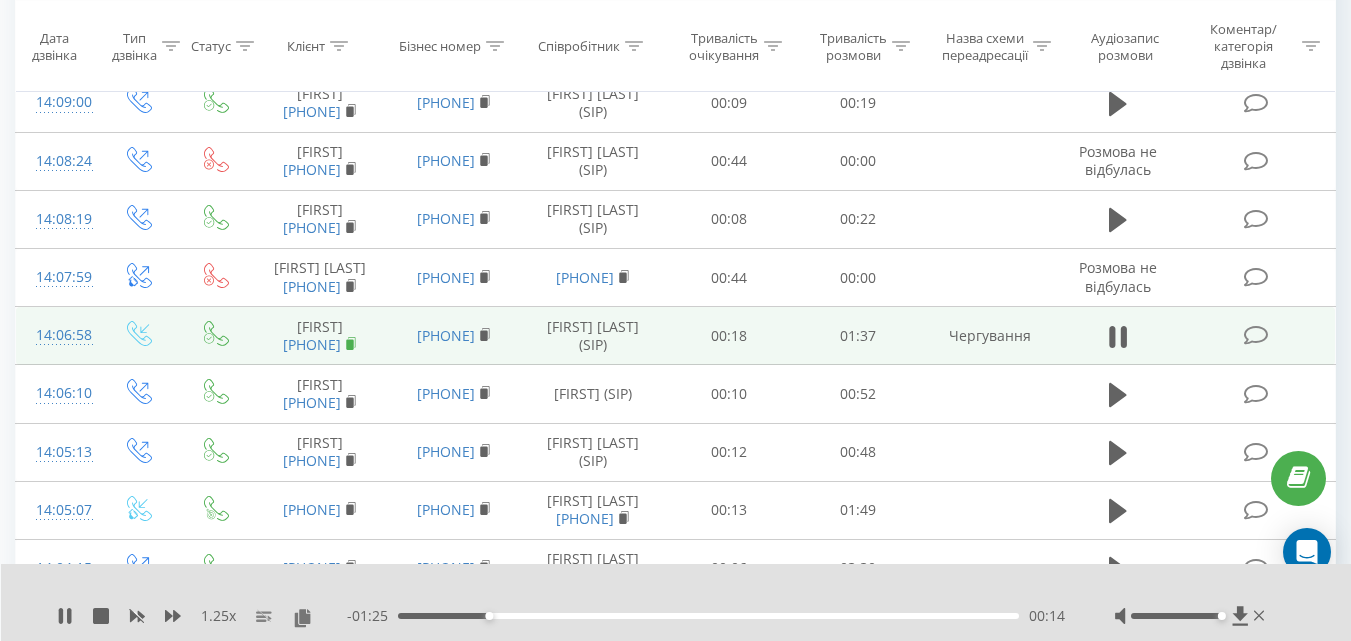 click 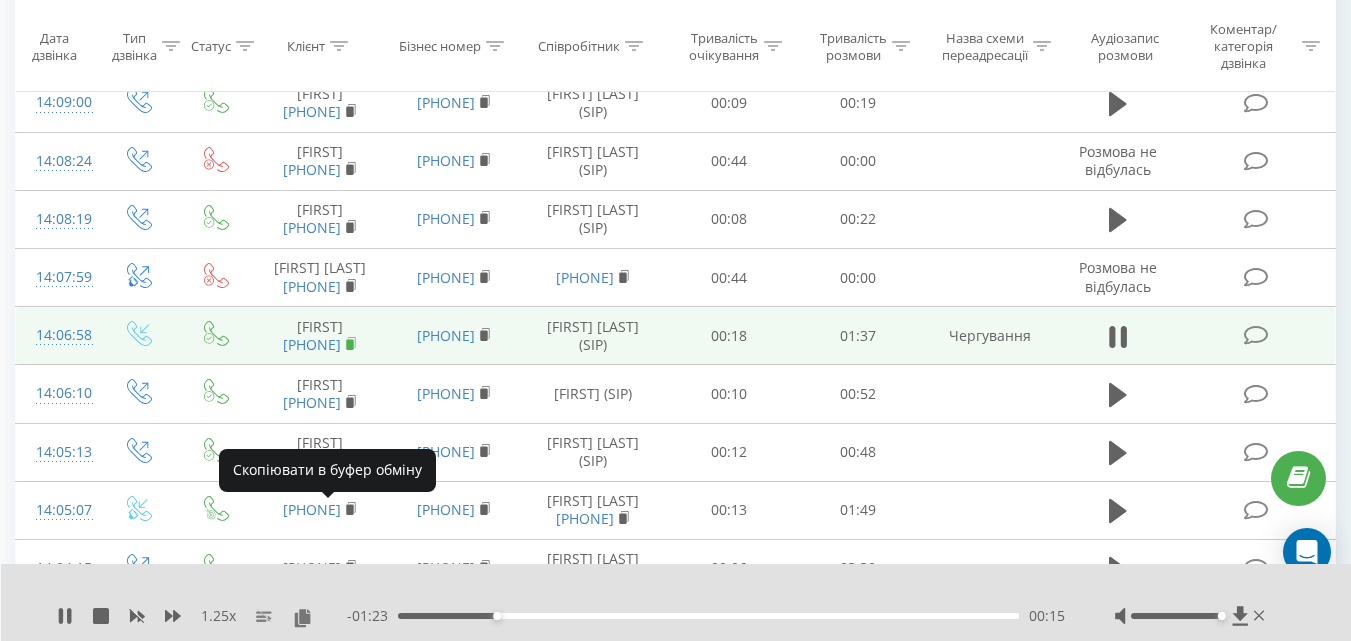 click 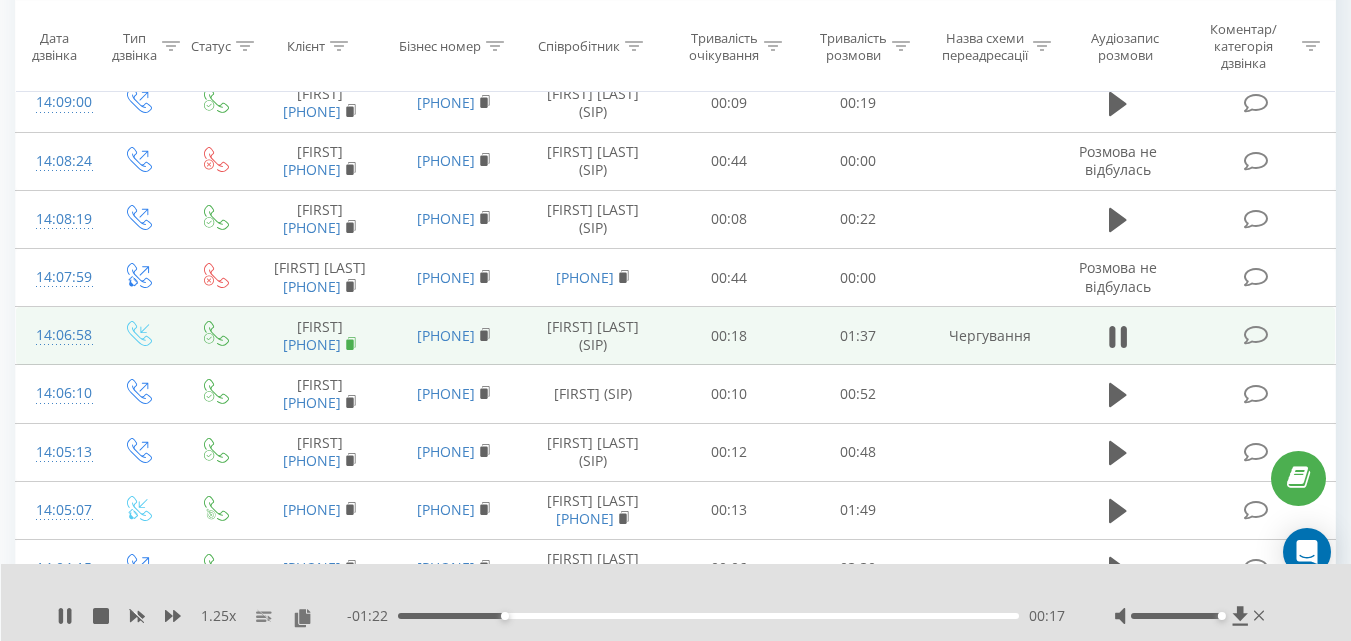 click 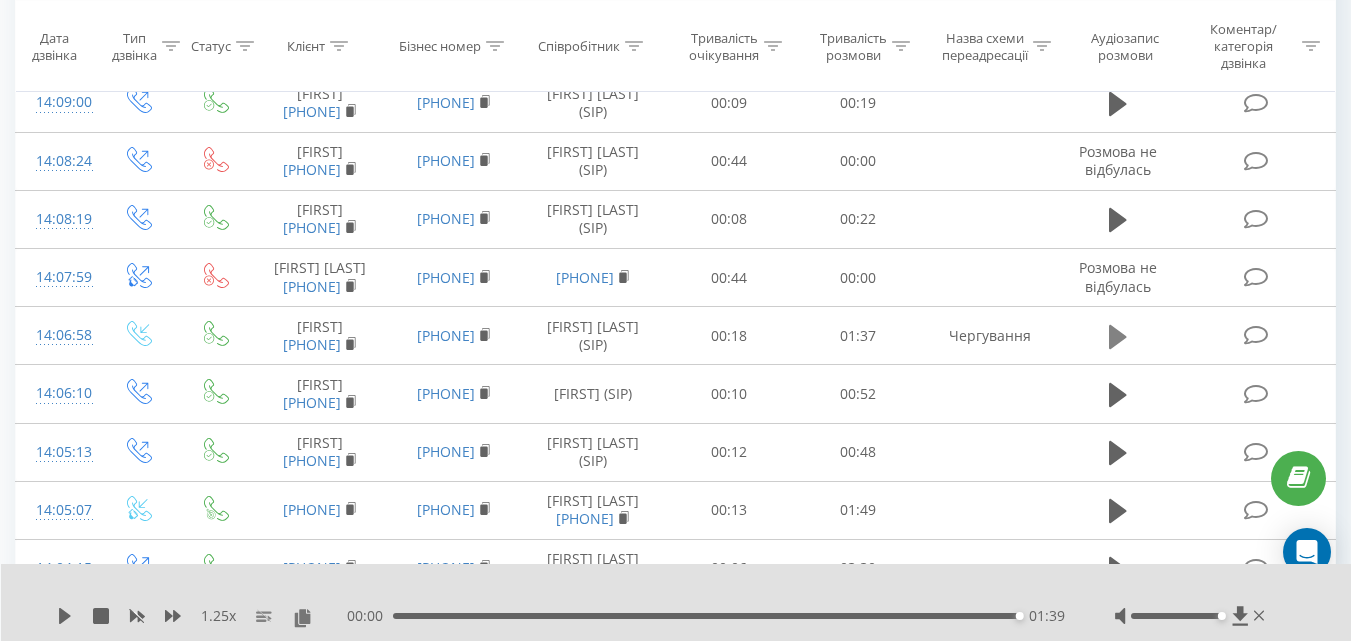 drag, startPoint x: 1093, startPoint y: 484, endPoint x: 1114, endPoint y: 489, distance: 21.587032 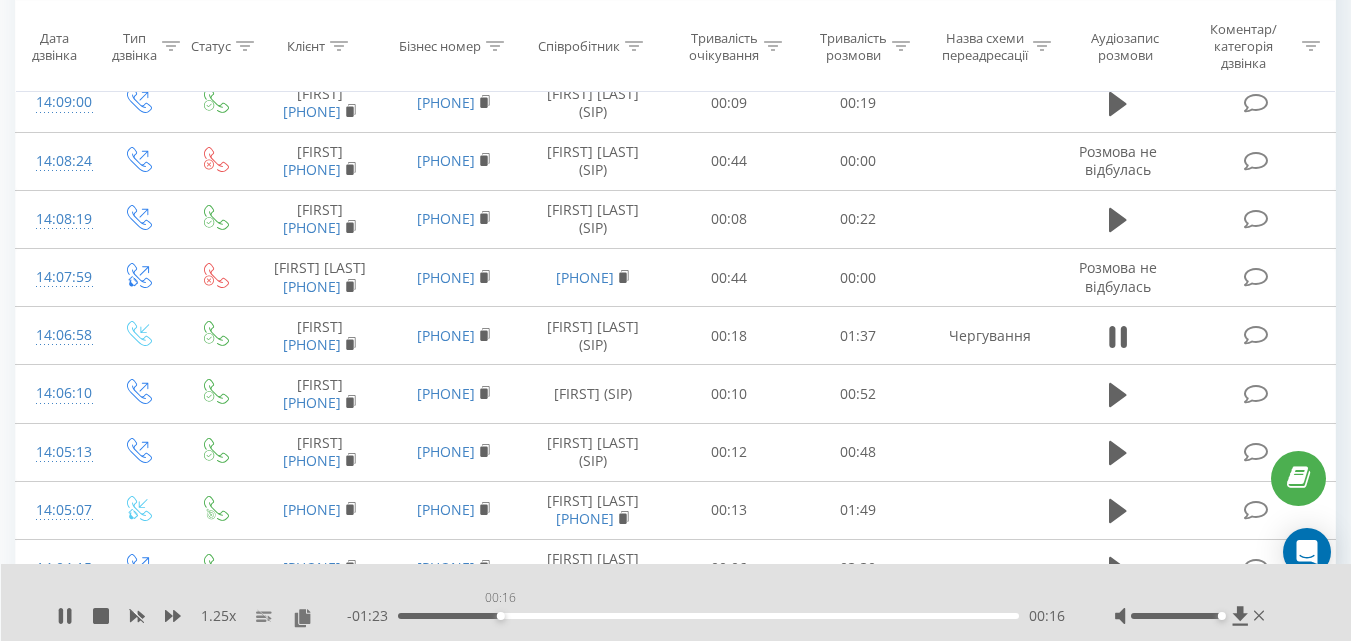 click on "00:16" at bounding box center [708, 616] 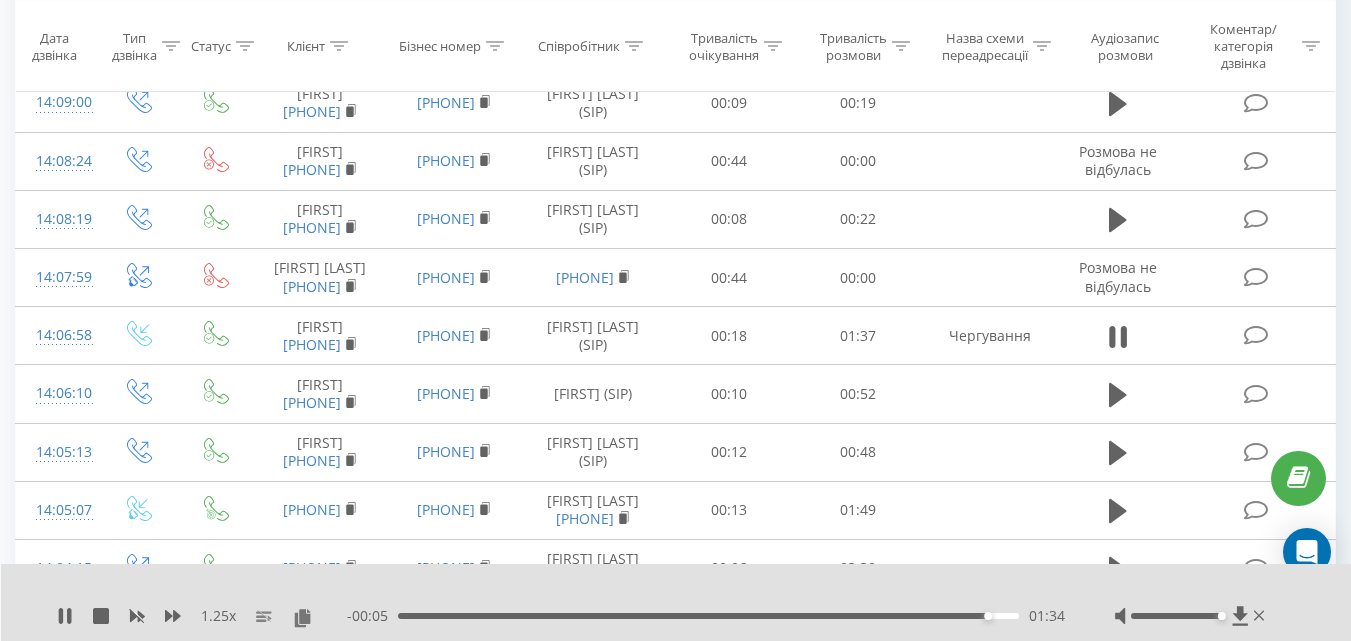 click on "- 00:05 01:34   01:34" at bounding box center [706, 616] 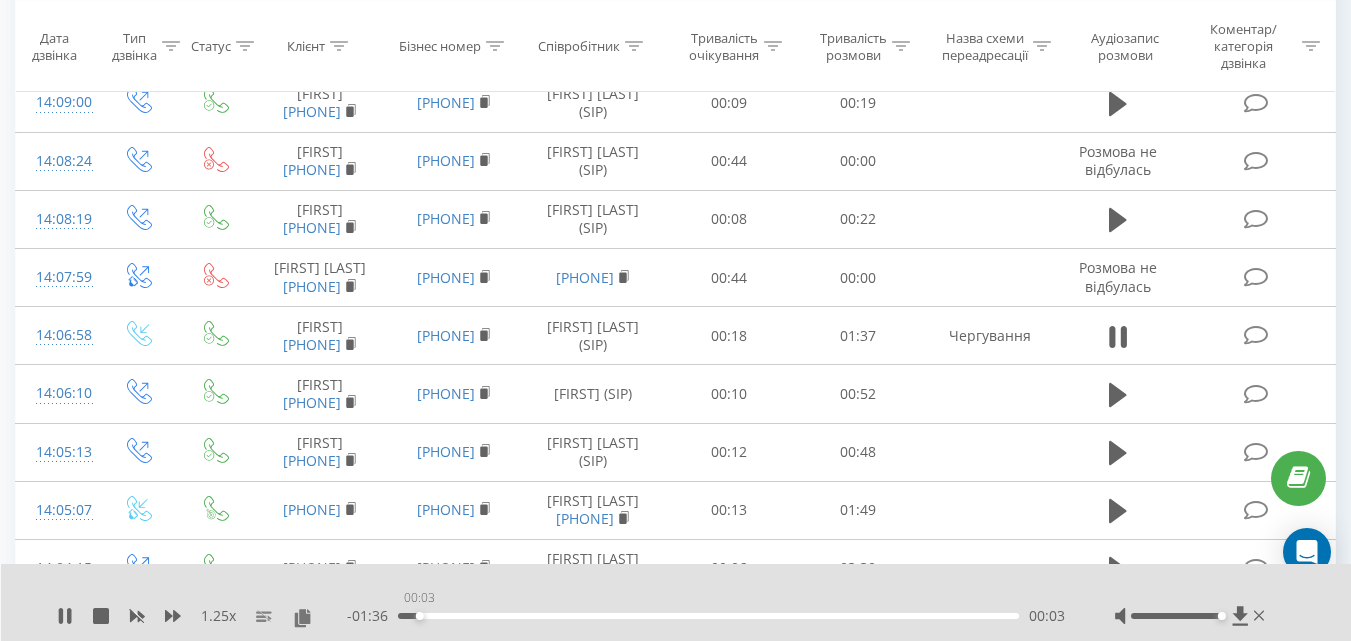 click on "00:03" at bounding box center (708, 616) 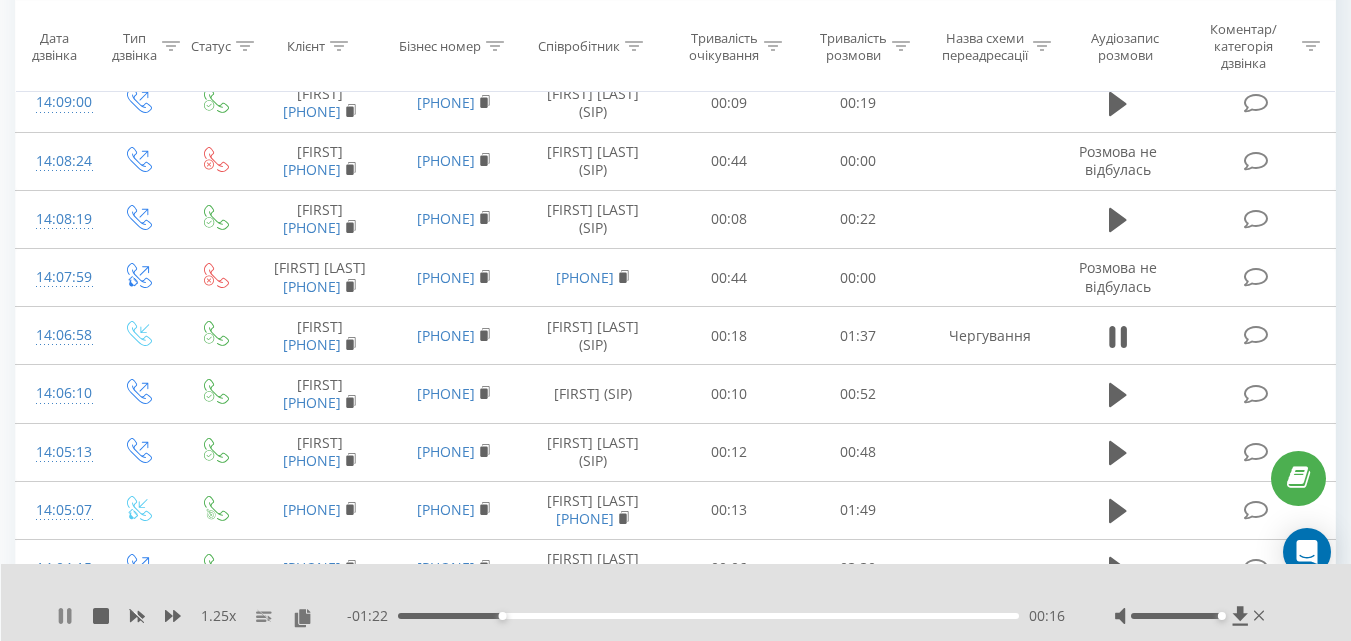 click 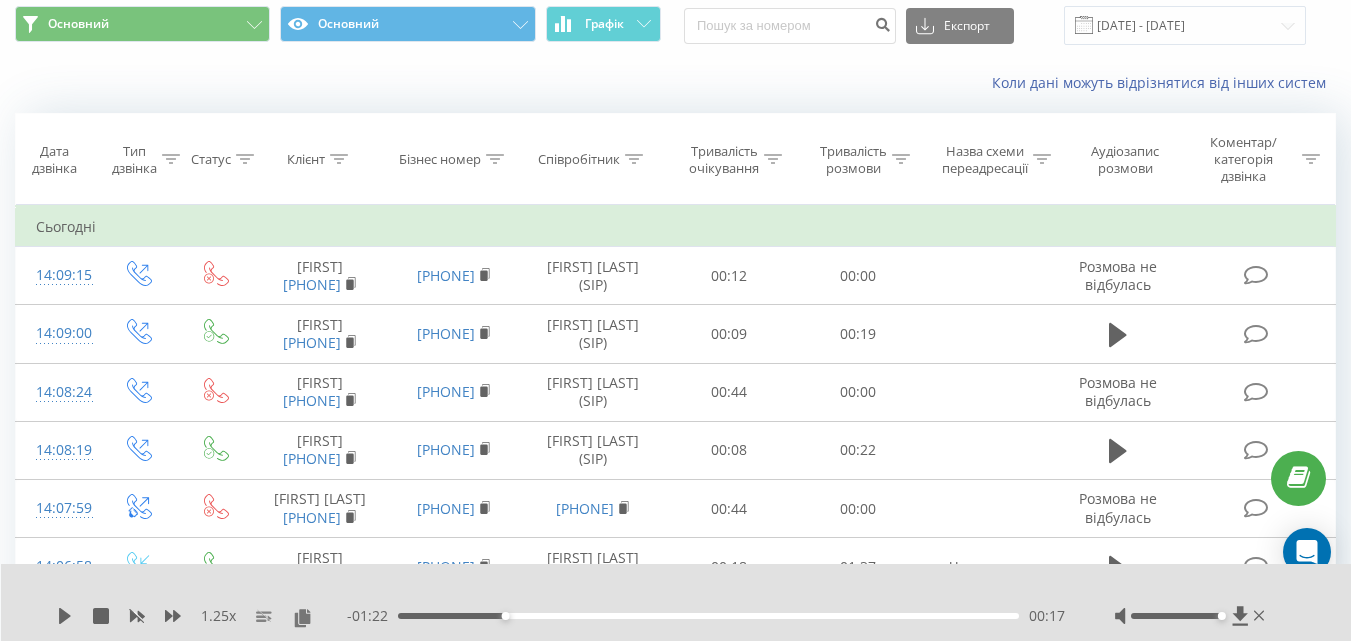 scroll, scrollTop: 0, scrollLeft: 0, axis: both 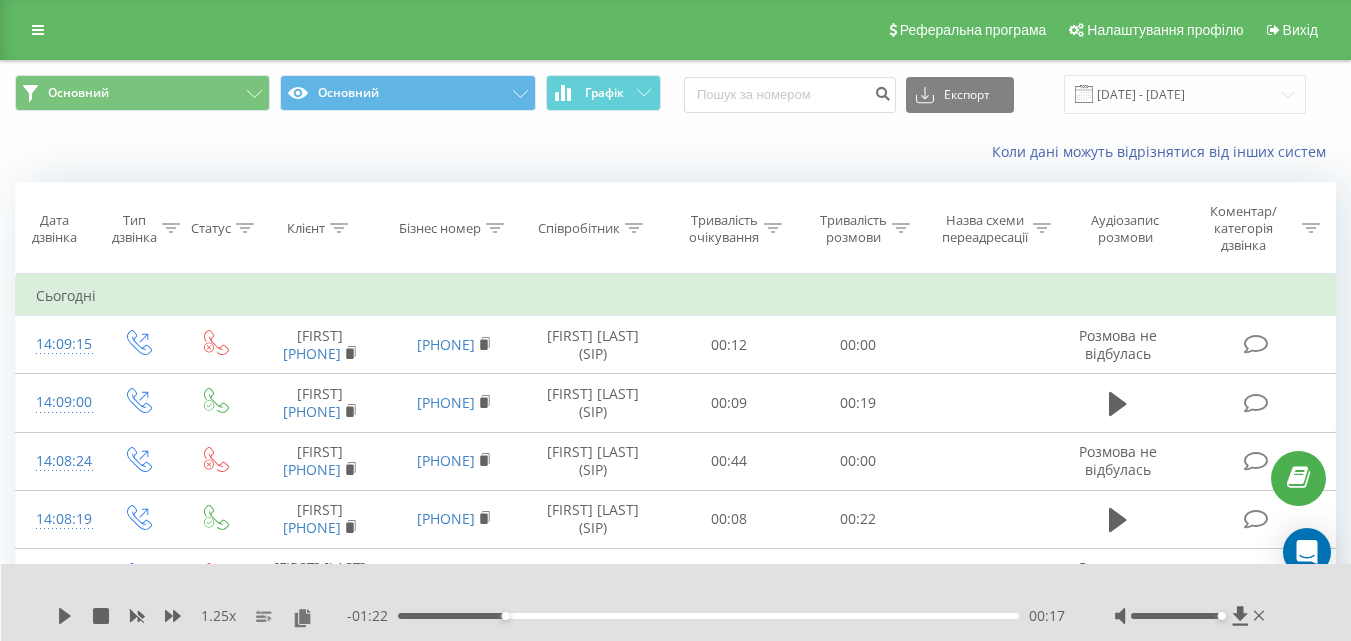 click on "Співробітник" at bounding box center (579, 228) 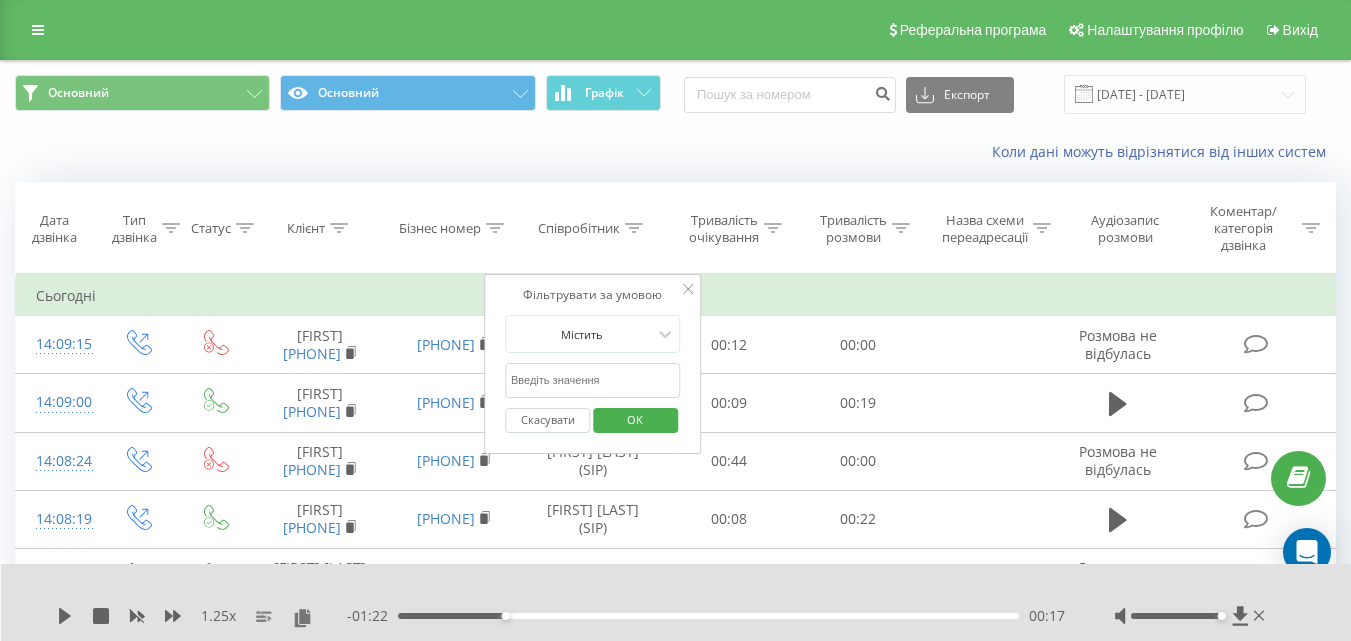 click at bounding box center (593, 380) 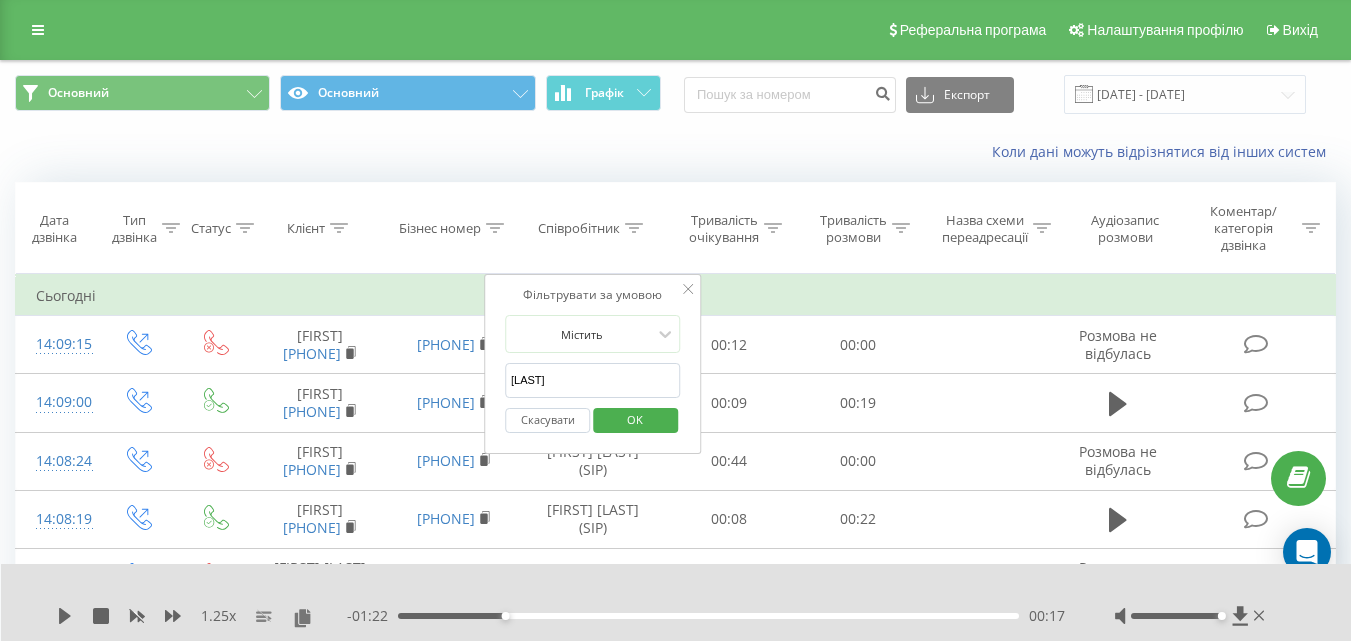 drag, startPoint x: 615, startPoint y: 431, endPoint x: 627, endPoint y: 419, distance: 16.970562 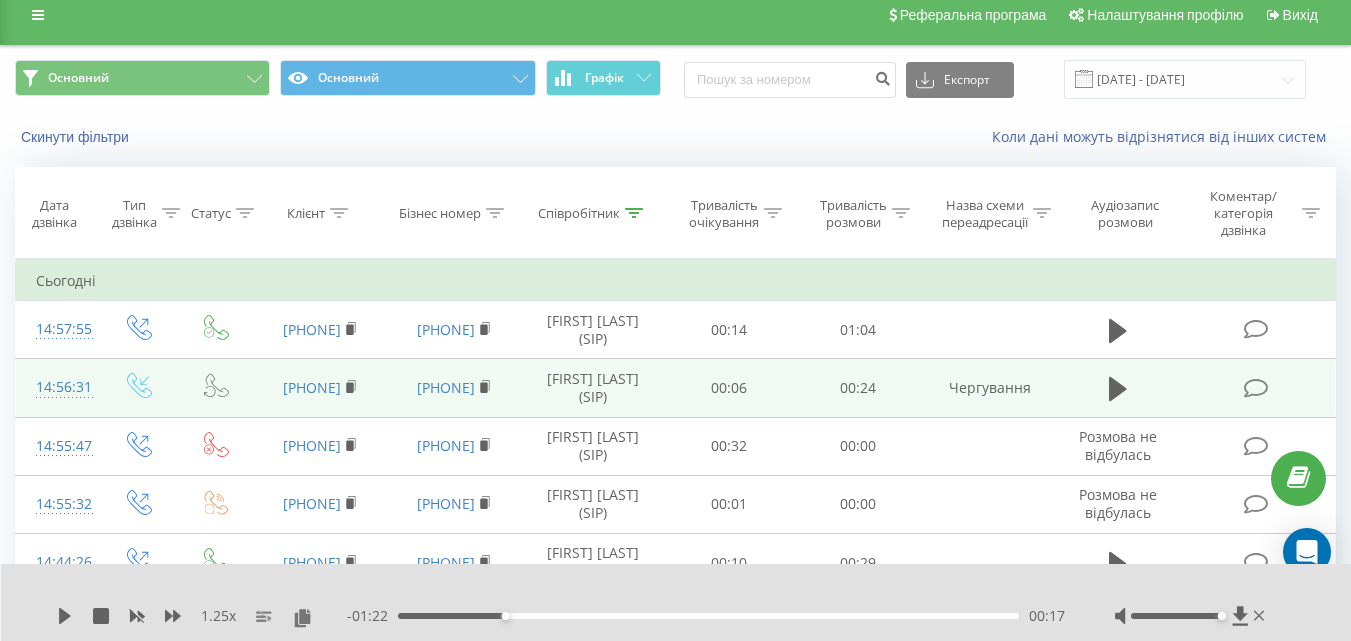 scroll, scrollTop: 0, scrollLeft: 0, axis: both 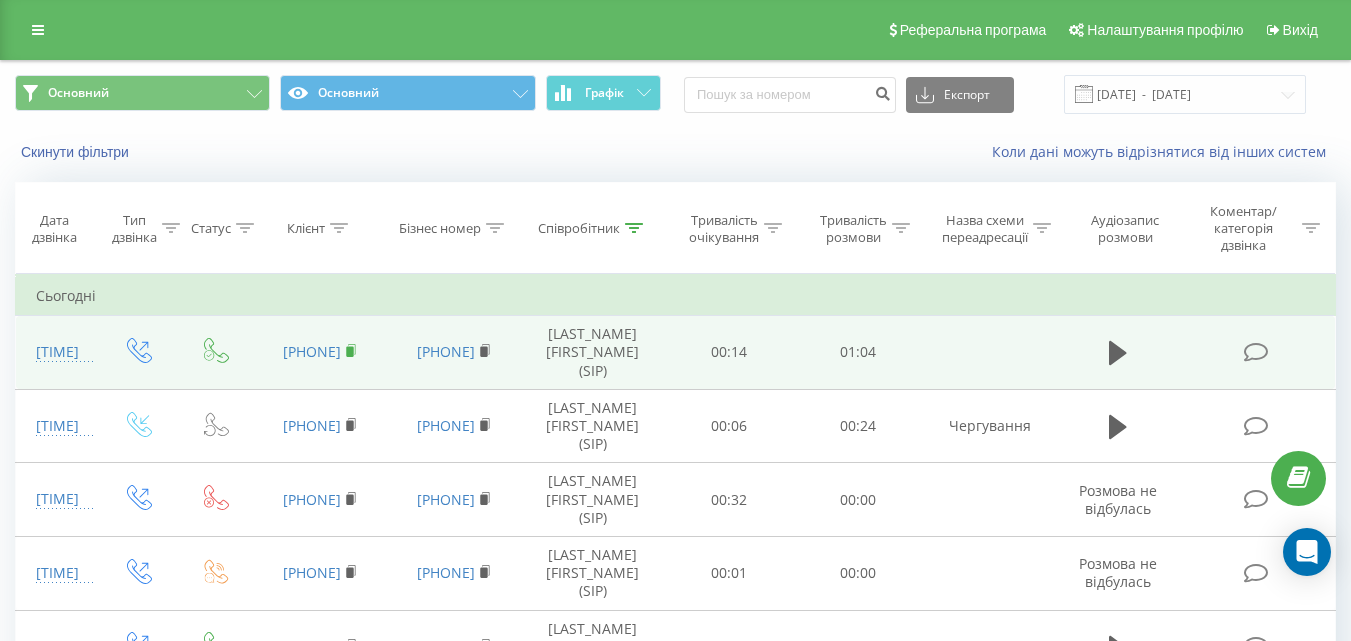 click 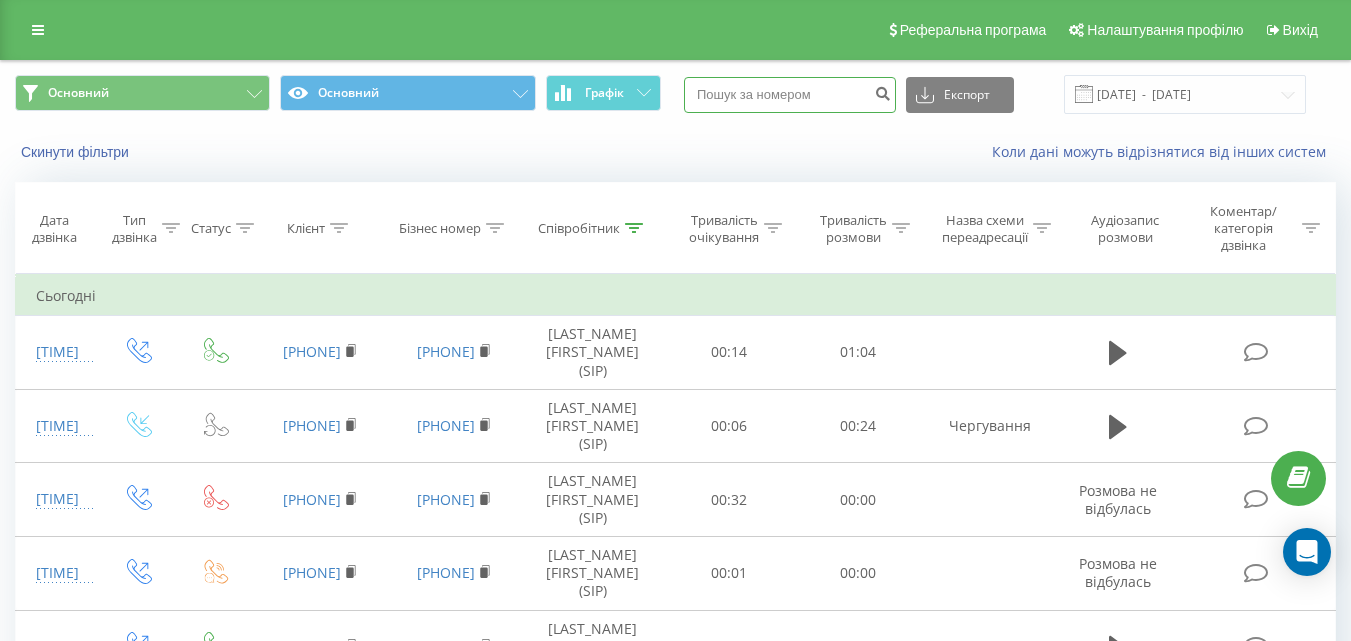 paste on "+380954095325" 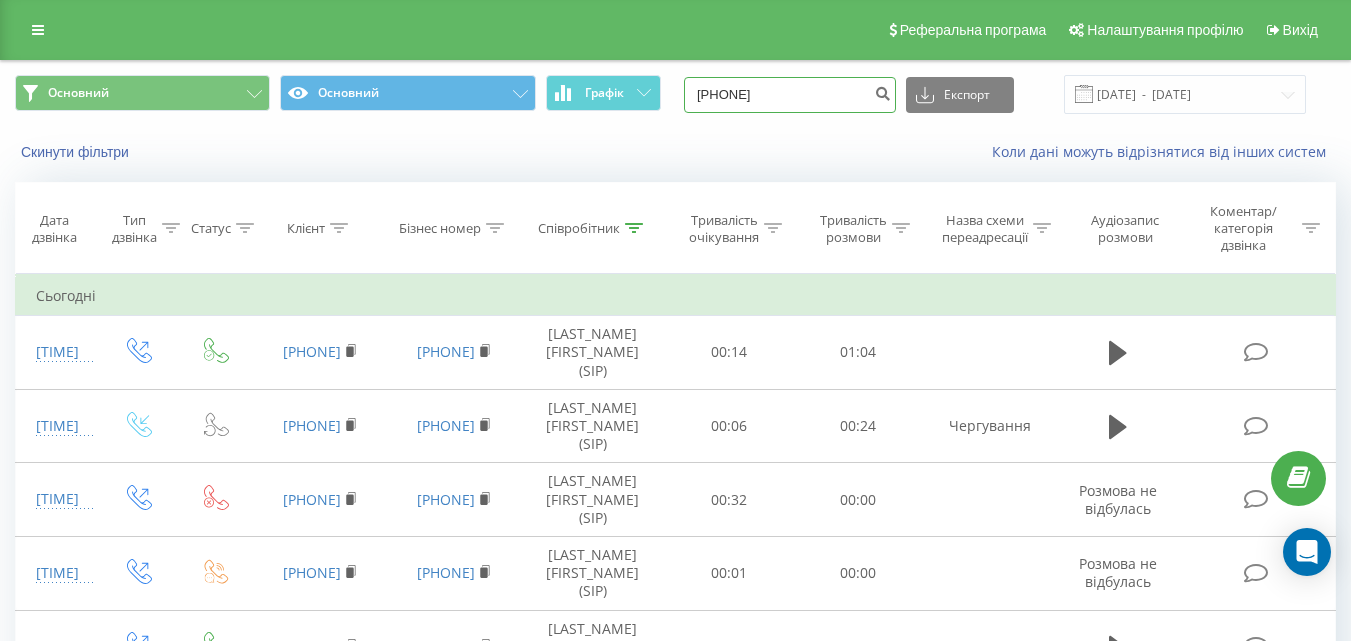 click on "+380954095325" at bounding box center [790, 95] 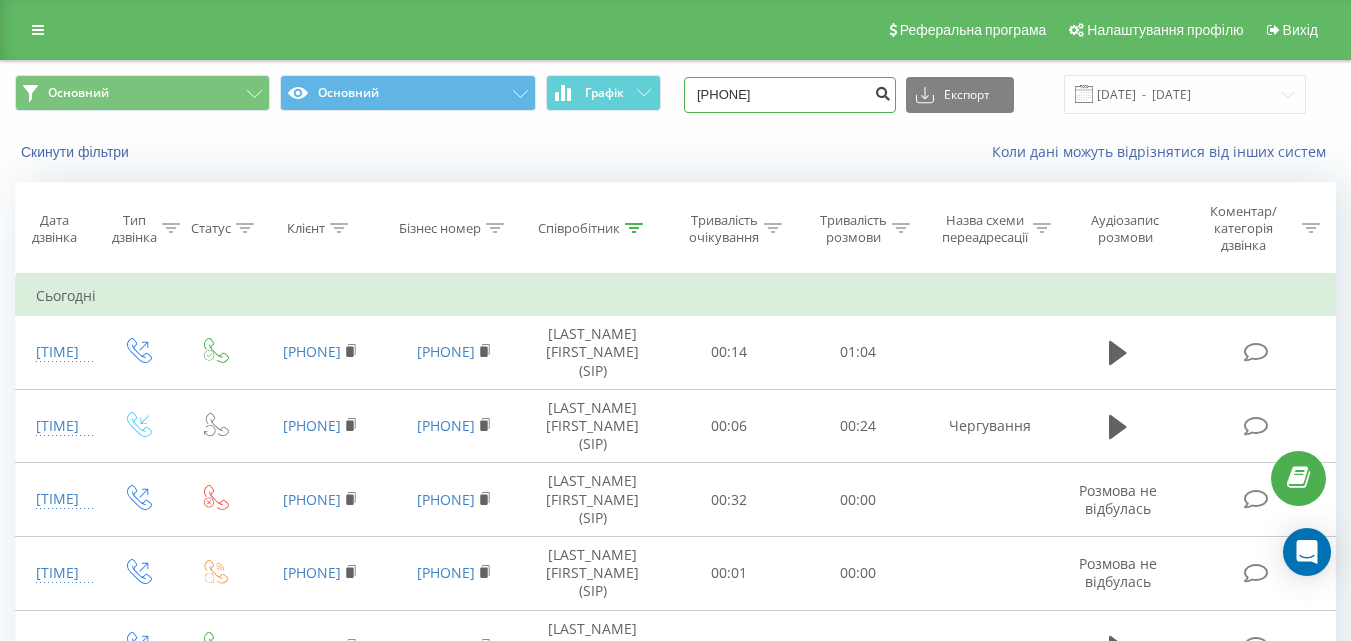 type on "[PHONE]" 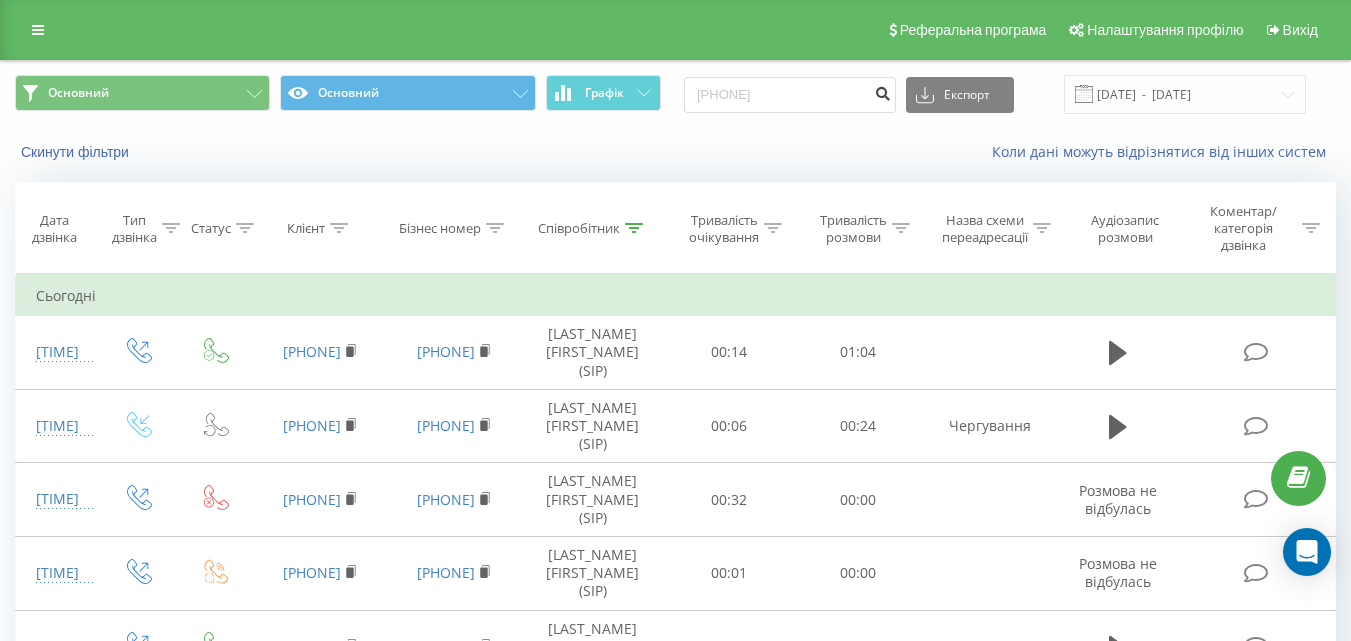 click at bounding box center (882, 91) 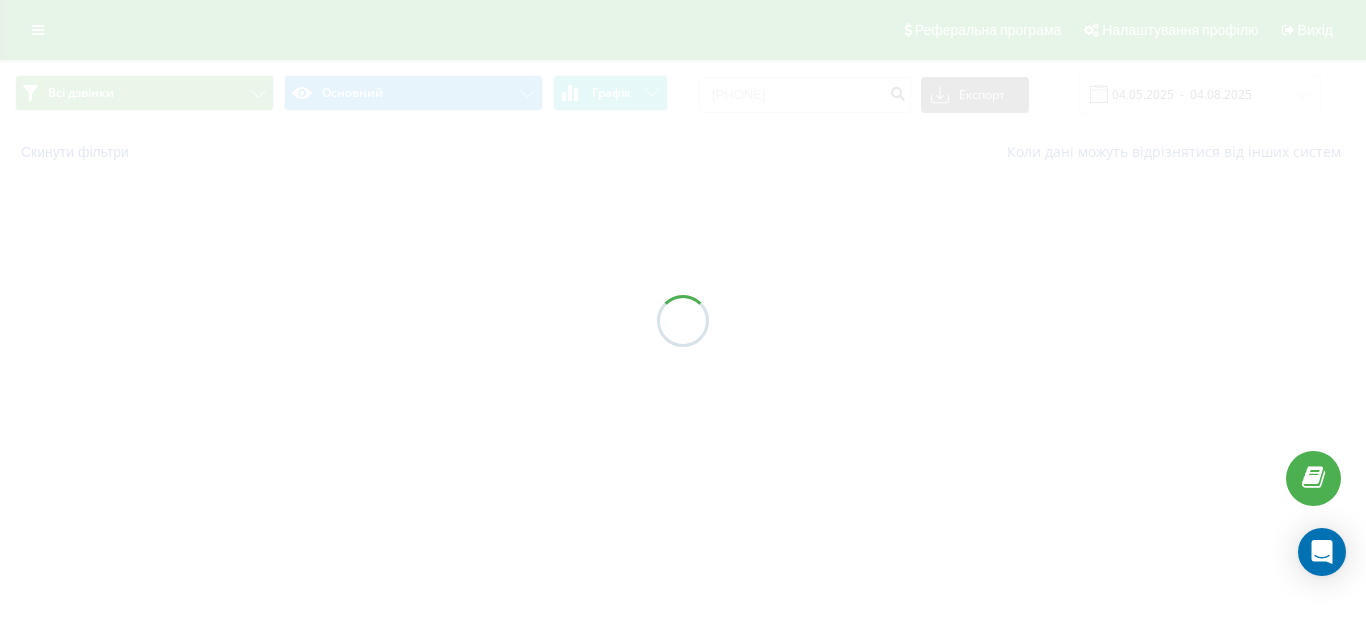 scroll, scrollTop: 0, scrollLeft: 0, axis: both 